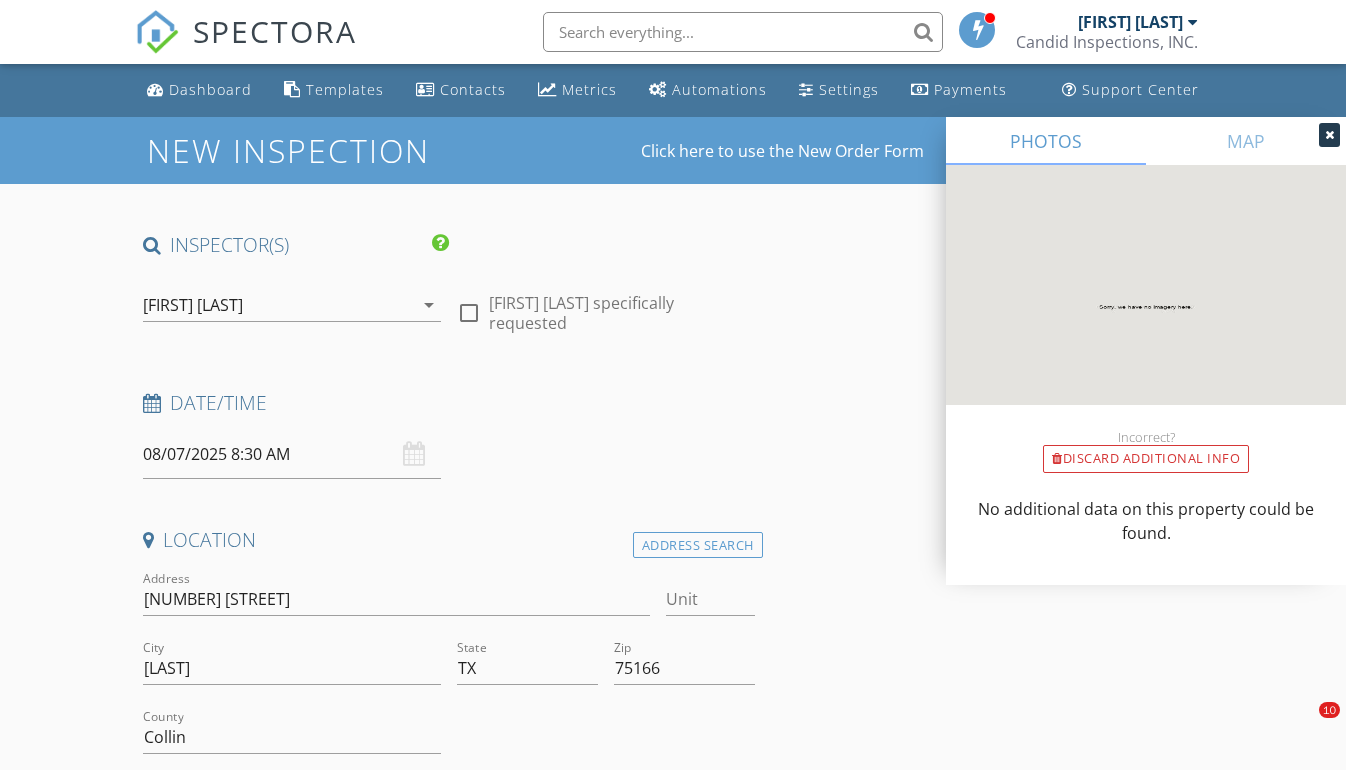 scroll, scrollTop: 0, scrollLeft: 0, axis: both 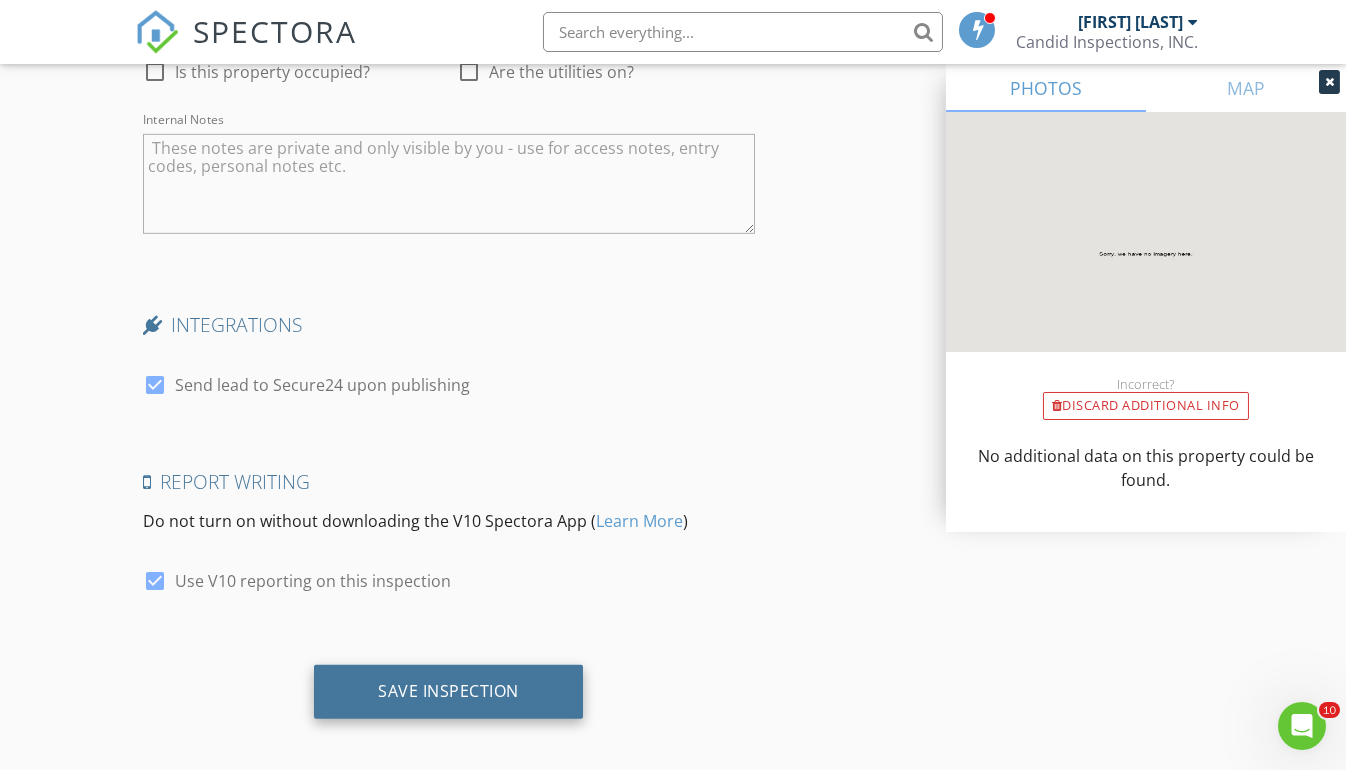 click on "Save Inspection" at bounding box center [448, 692] 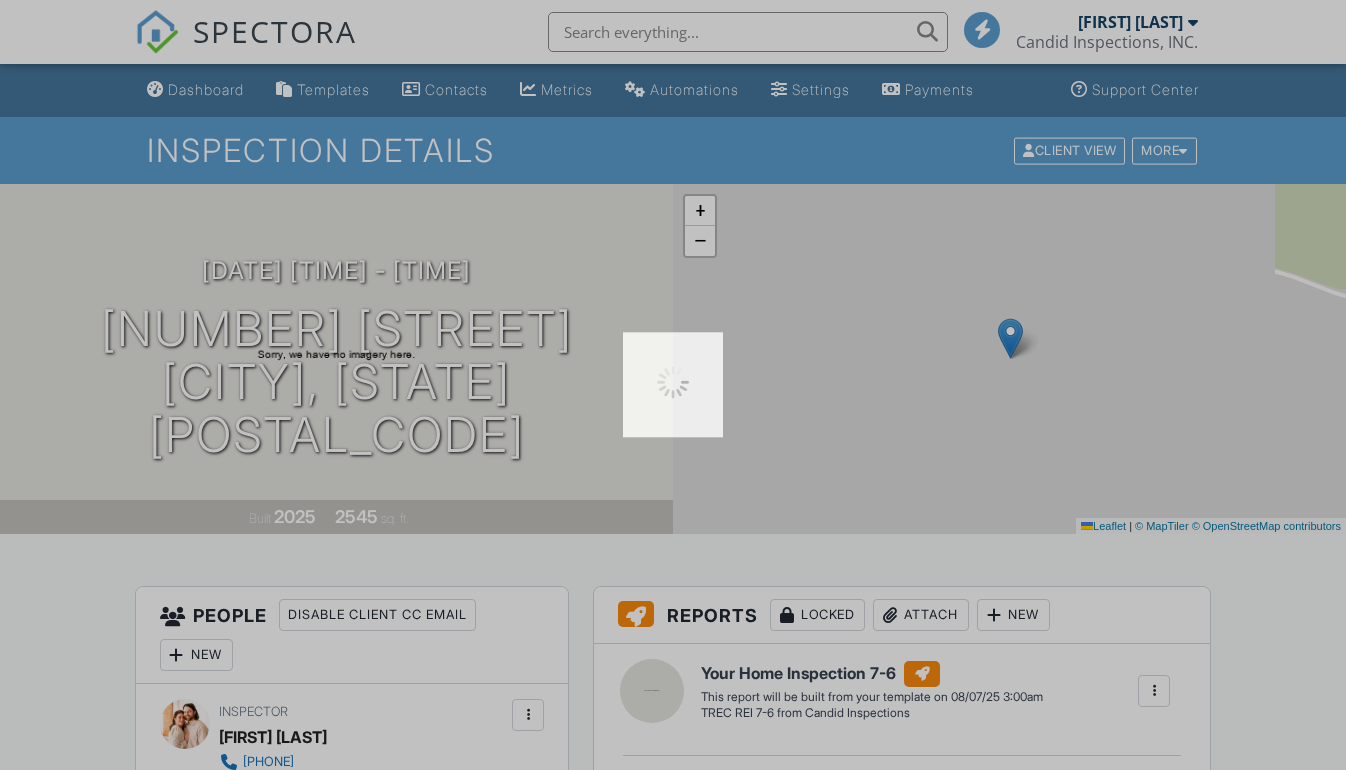 scroll, scrollTop: 0, scrollLeft: 0, axis: both 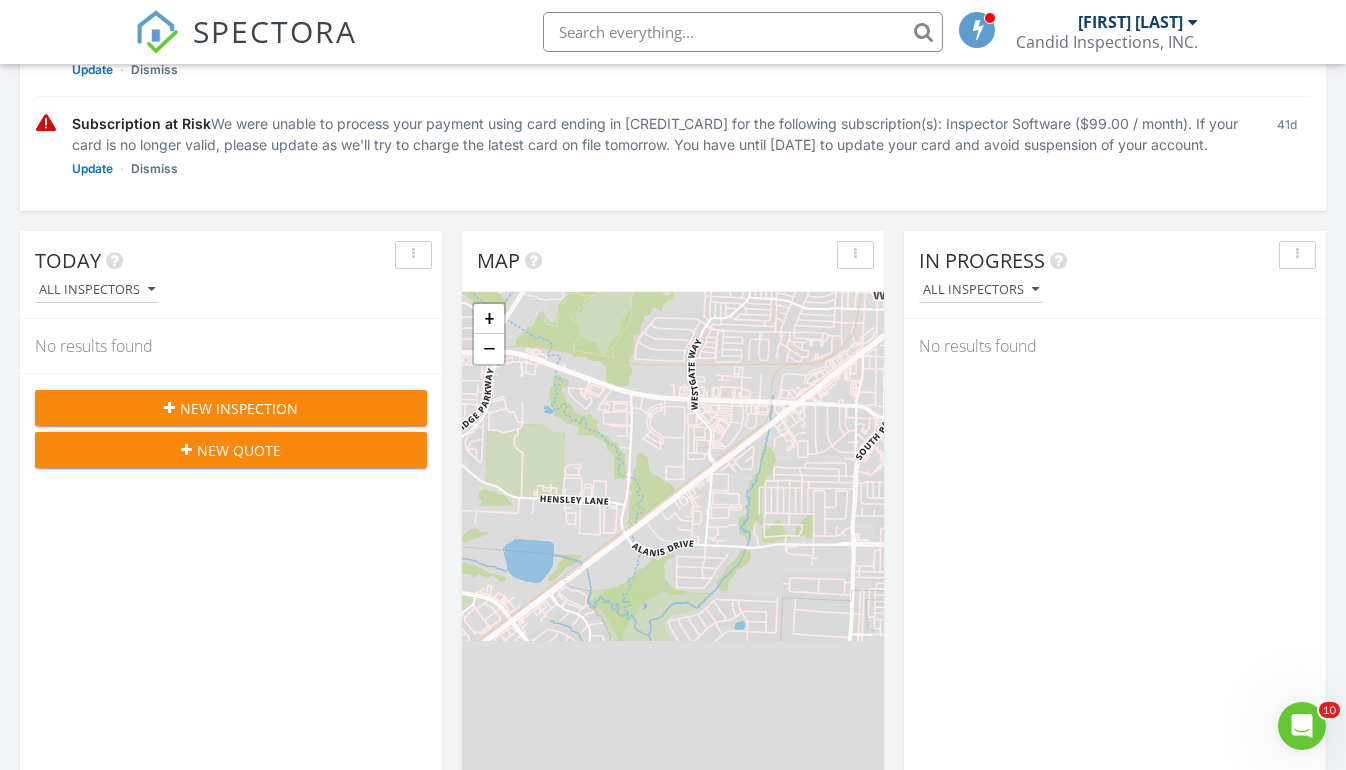 click on "New Inspection" at bounding box center [239, 408] 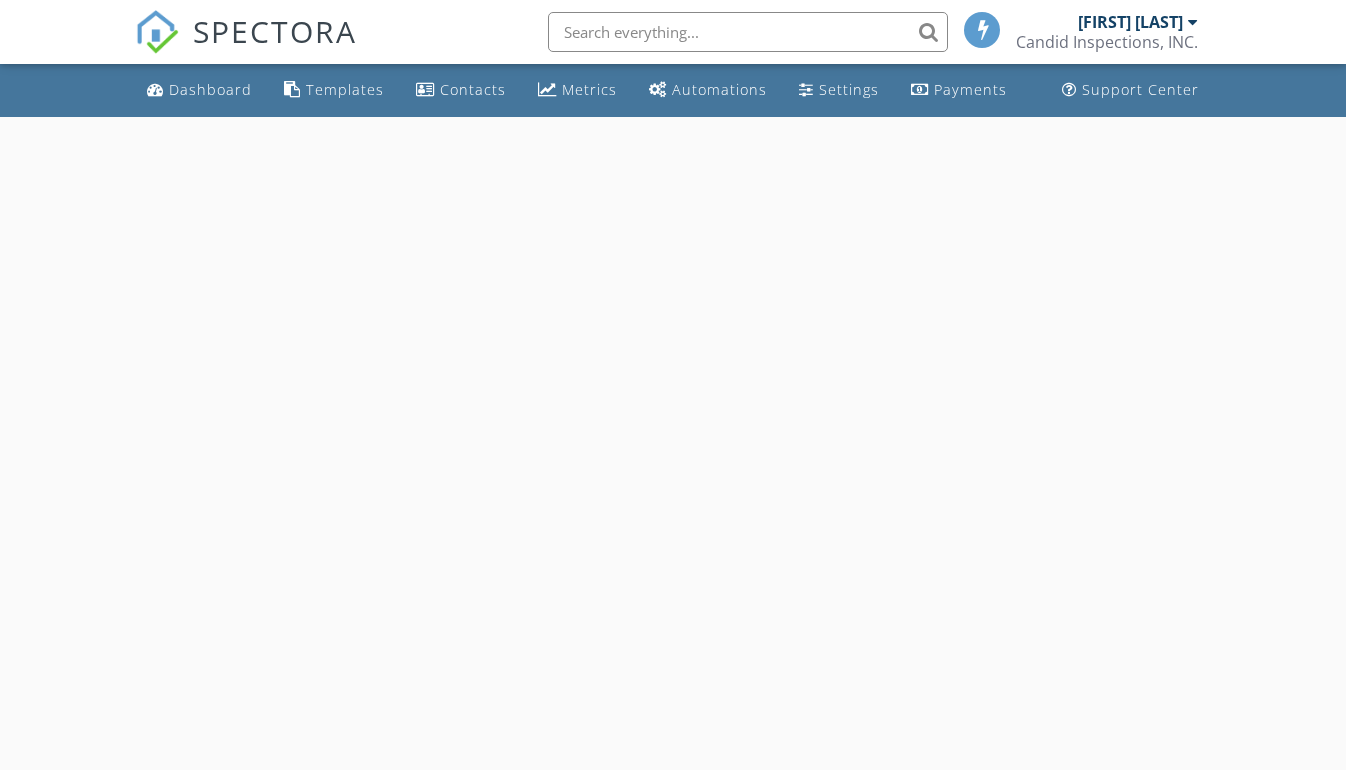 scroll, scrollTop: 0, scrollLeft: 0, axis: both 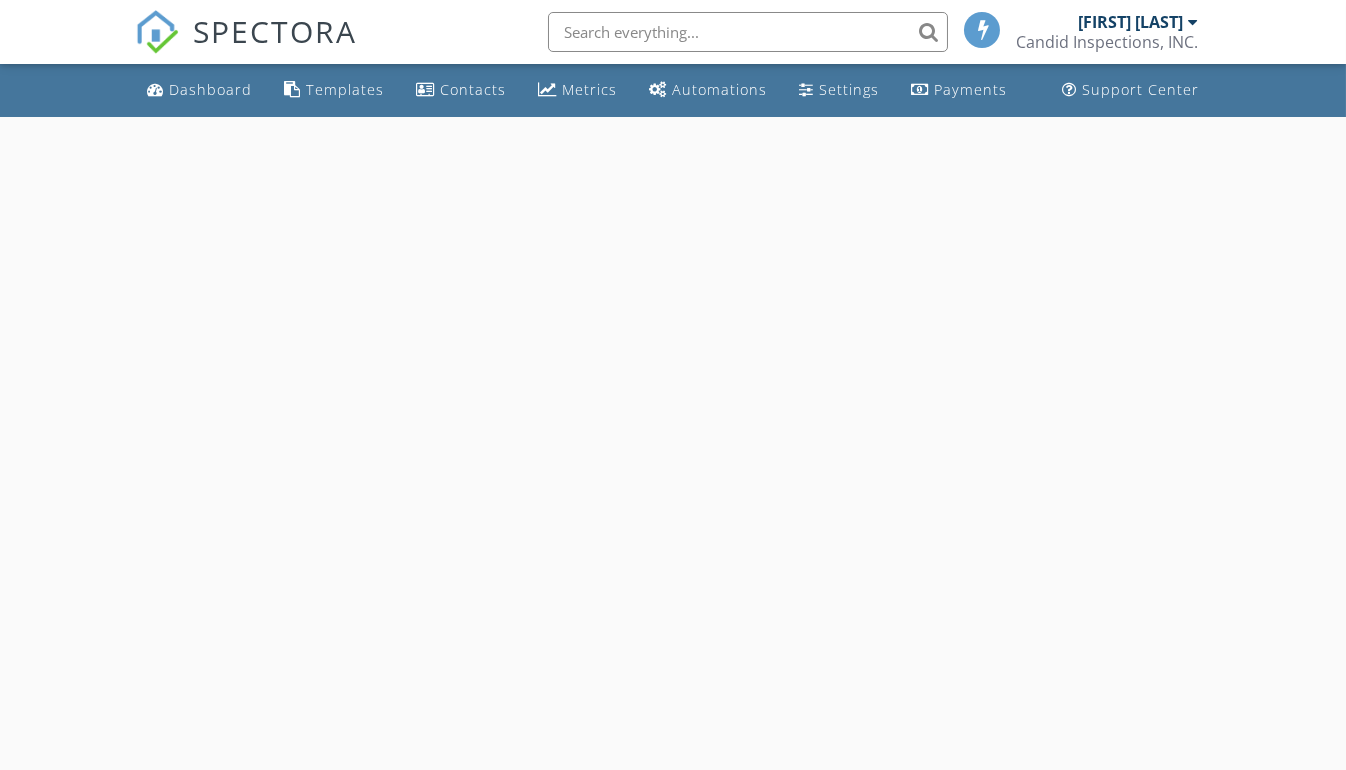 select on "7" 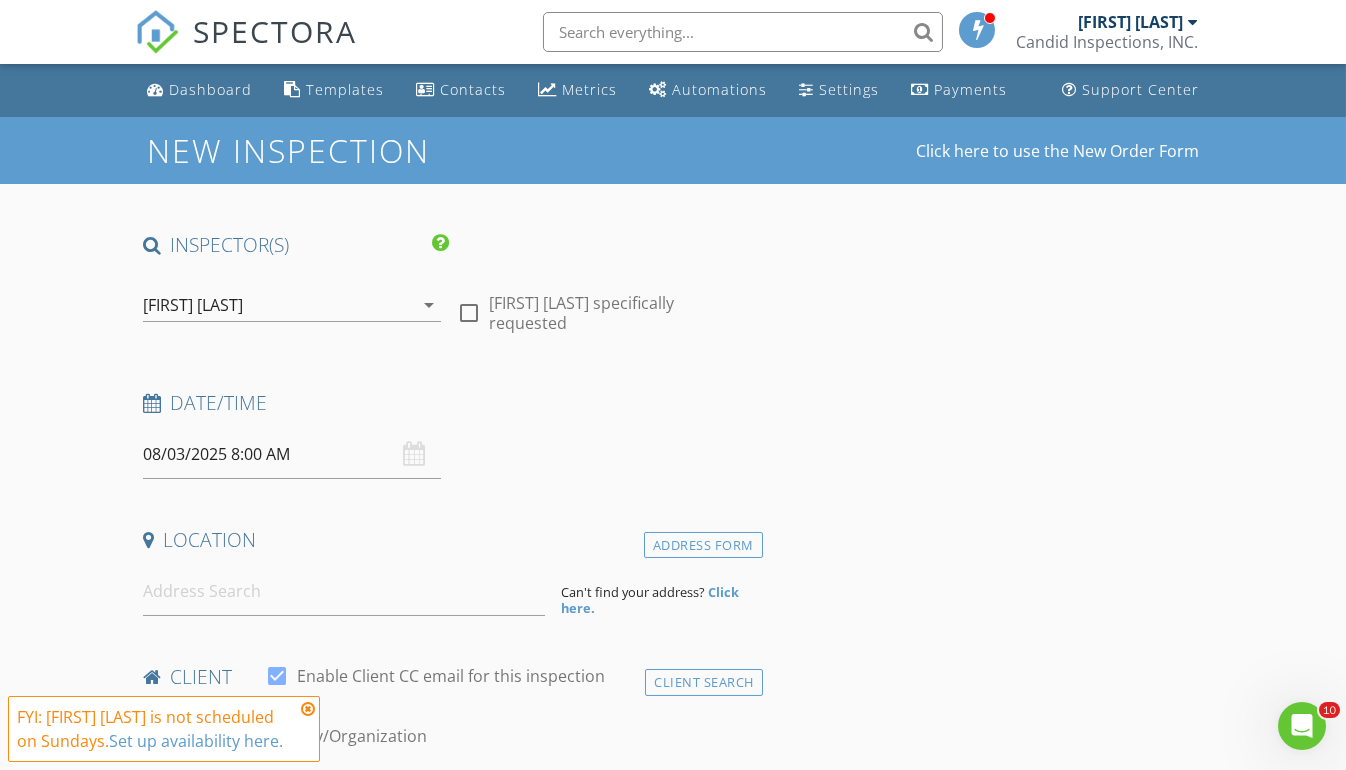 scroll, scrollTop: 0, scrollLeft: 0, axis: both 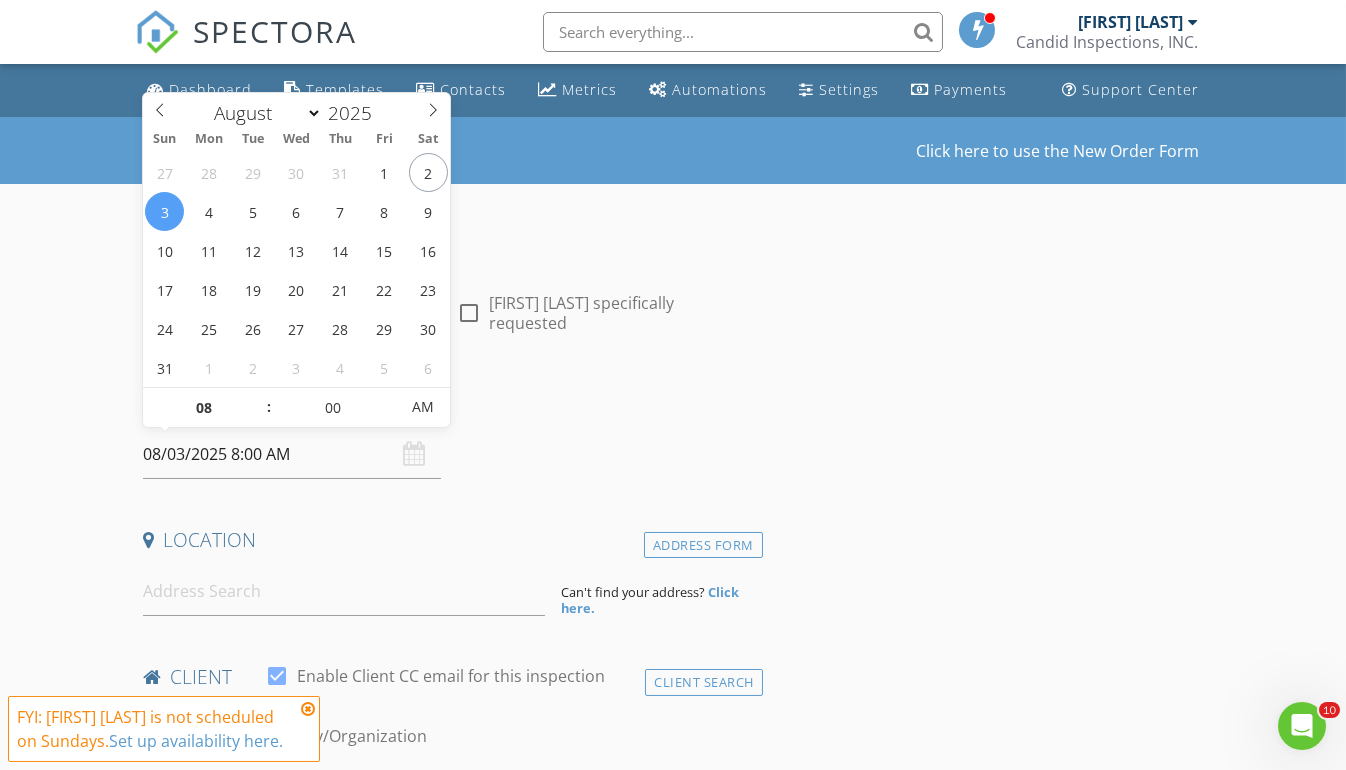 click on "08/03/2025 8:00 AM" at bounding box center (292, 454) 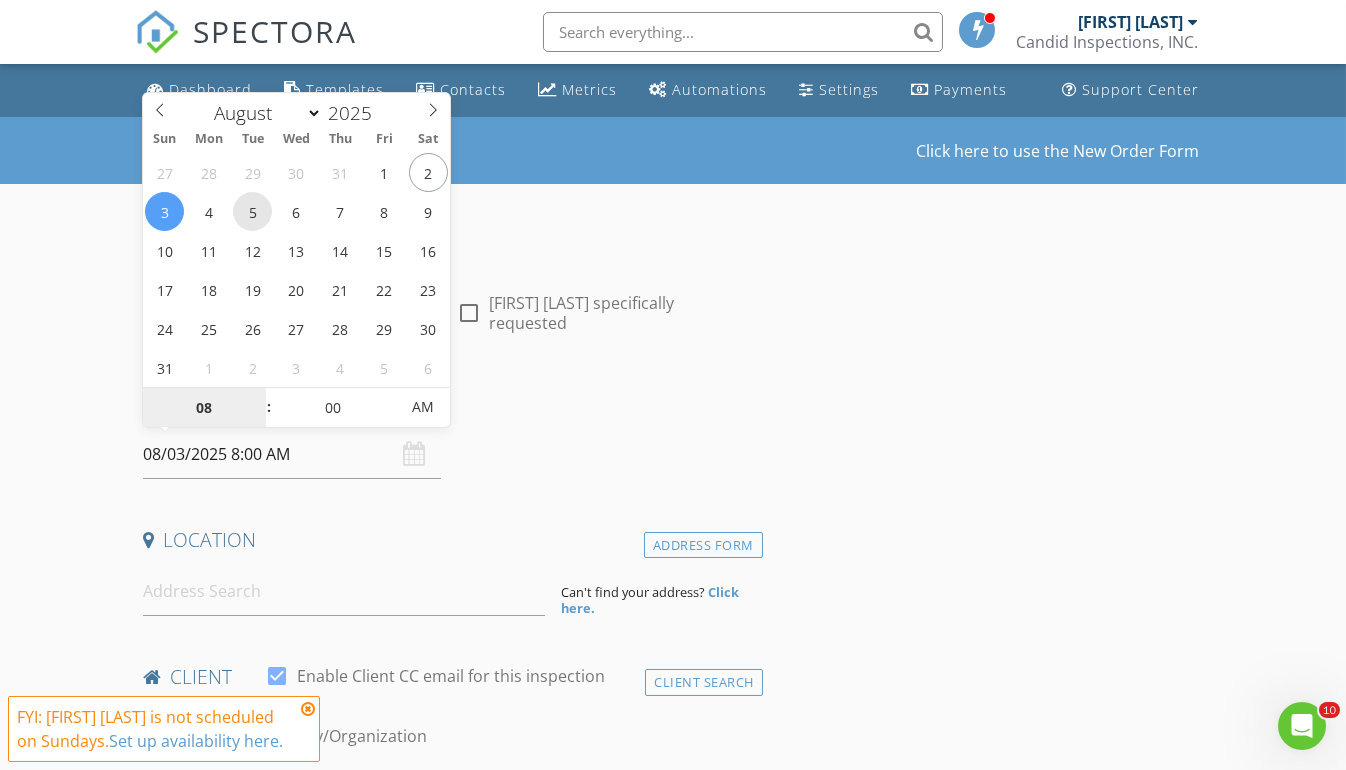type on "08/05/2025 8:00 AM" 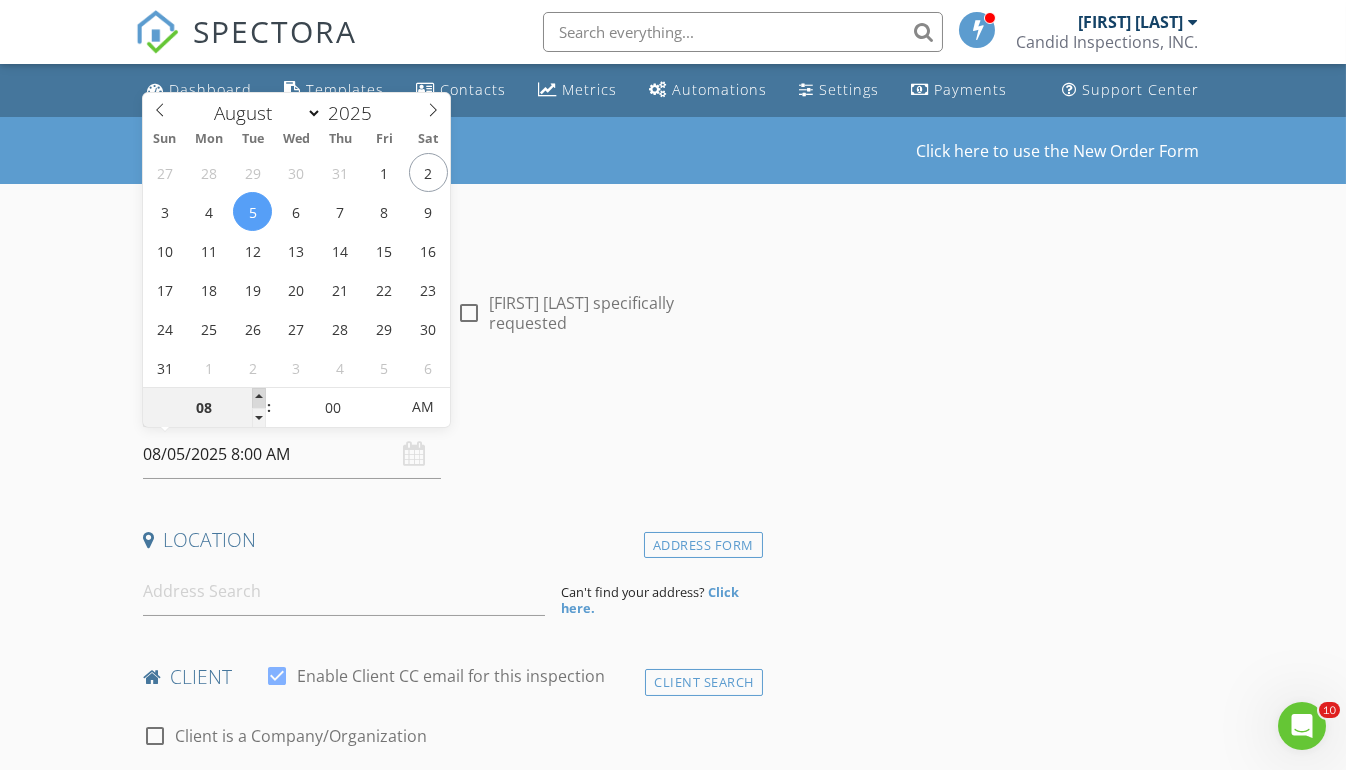 type on "09" 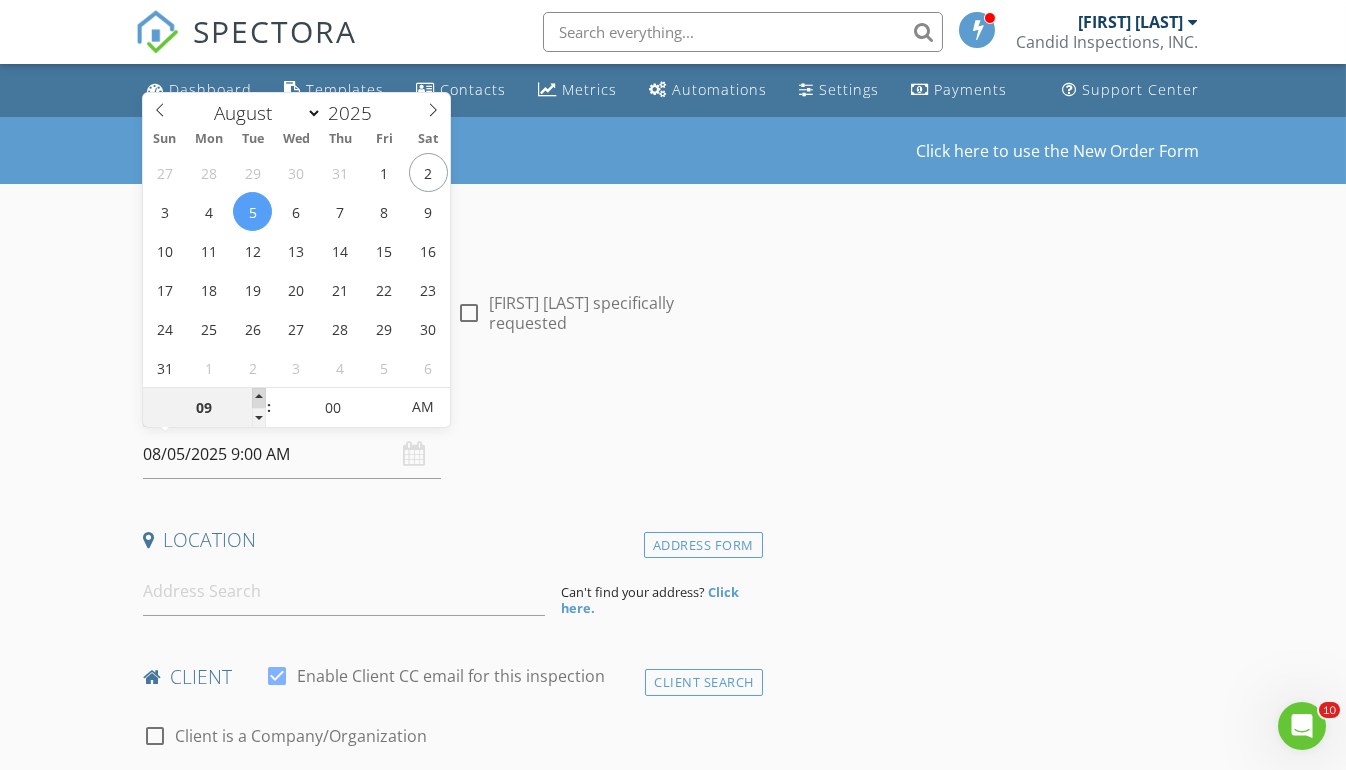 click at bounding box center (259, 398) 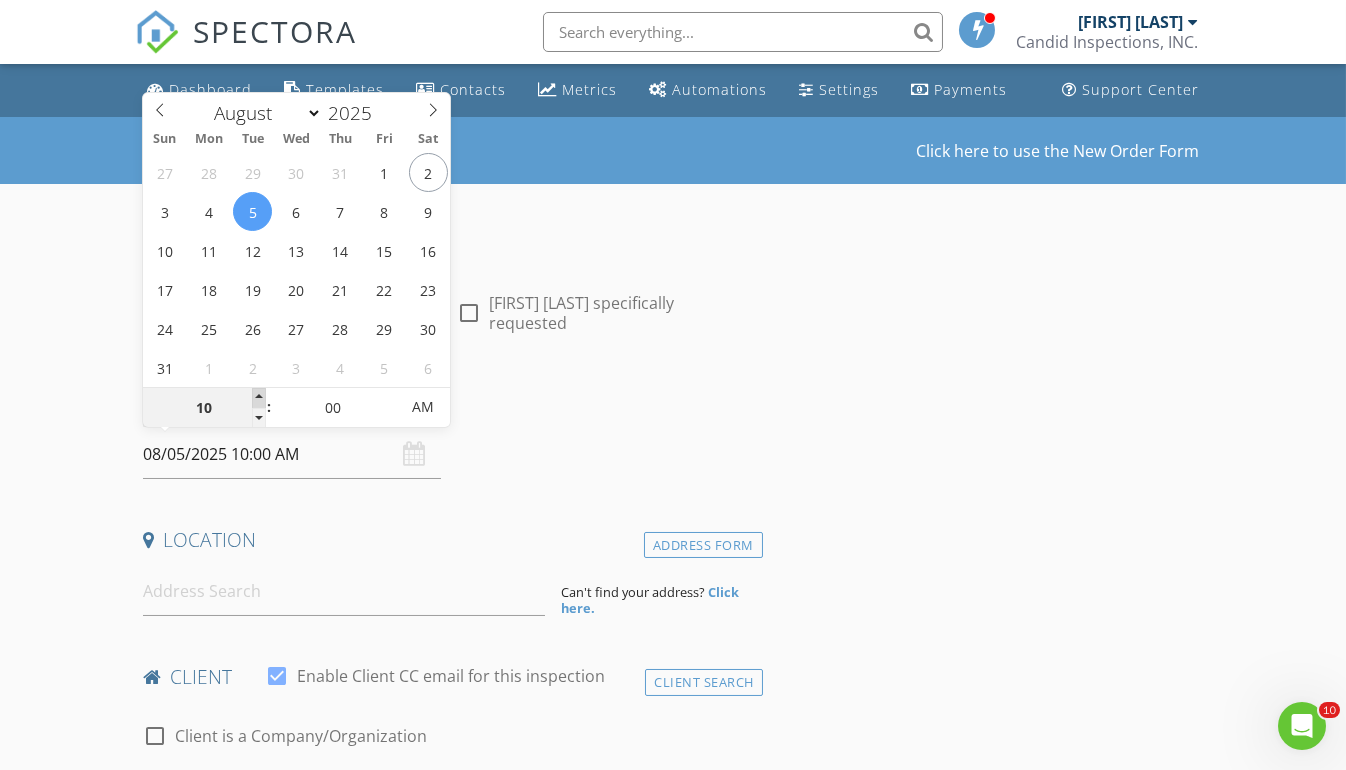 click at bounding box center (259, 398) 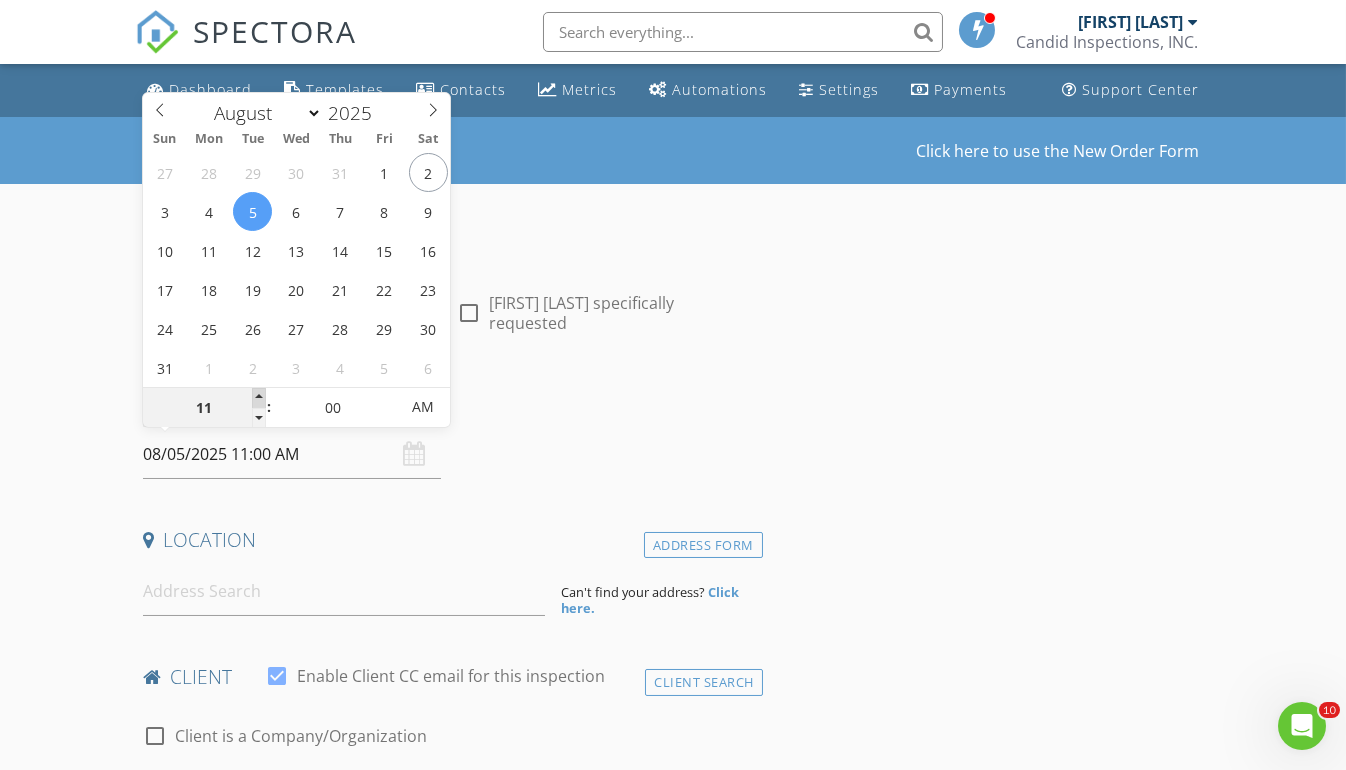 click at bounding box center [259, 398] 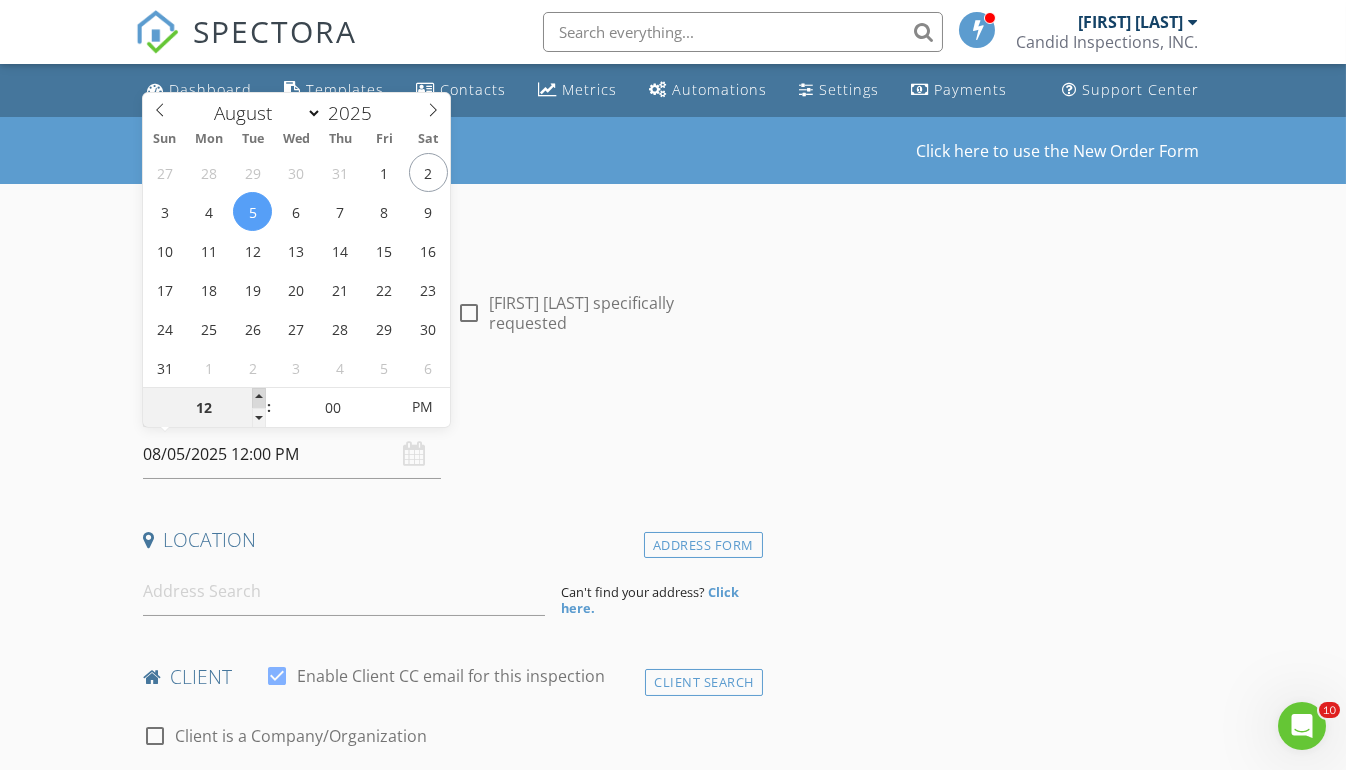 click at bounding box center (259, 398) 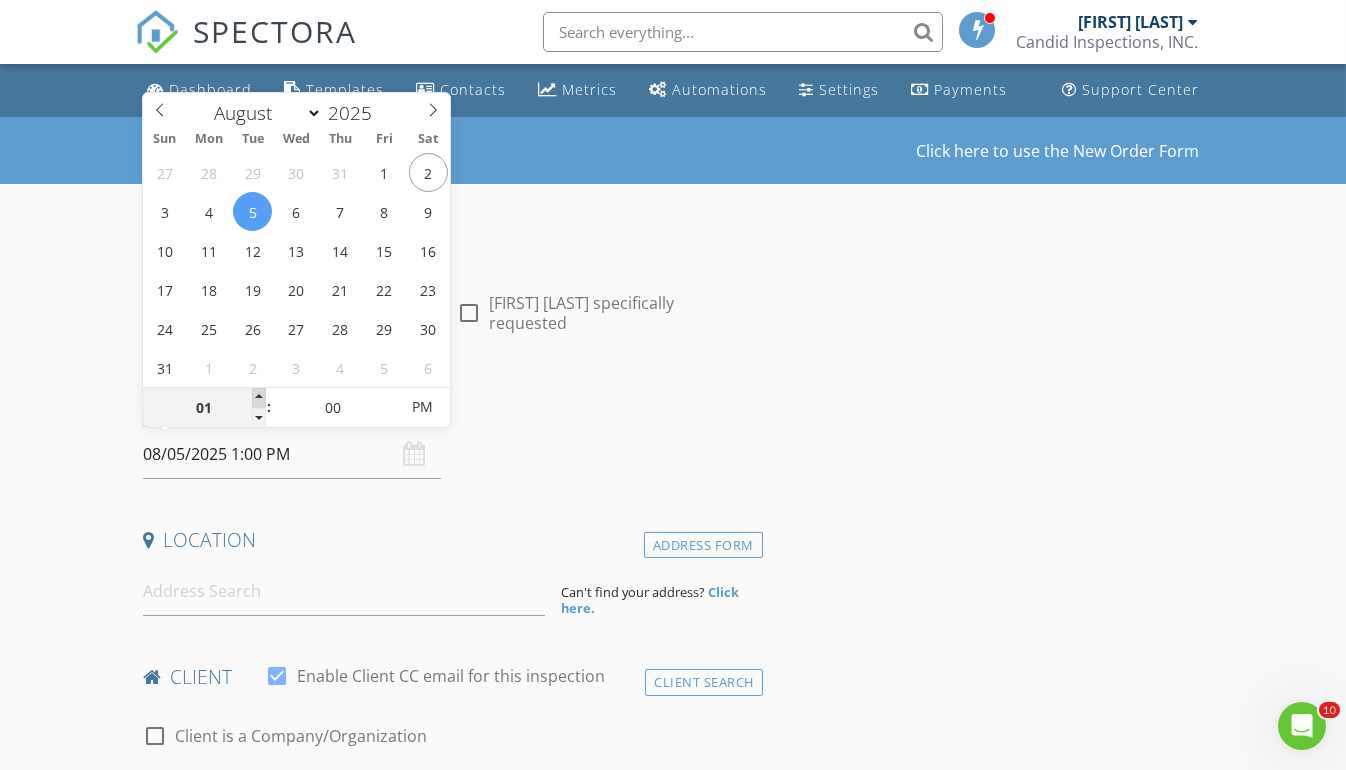 click at bounding box center [259, 398] 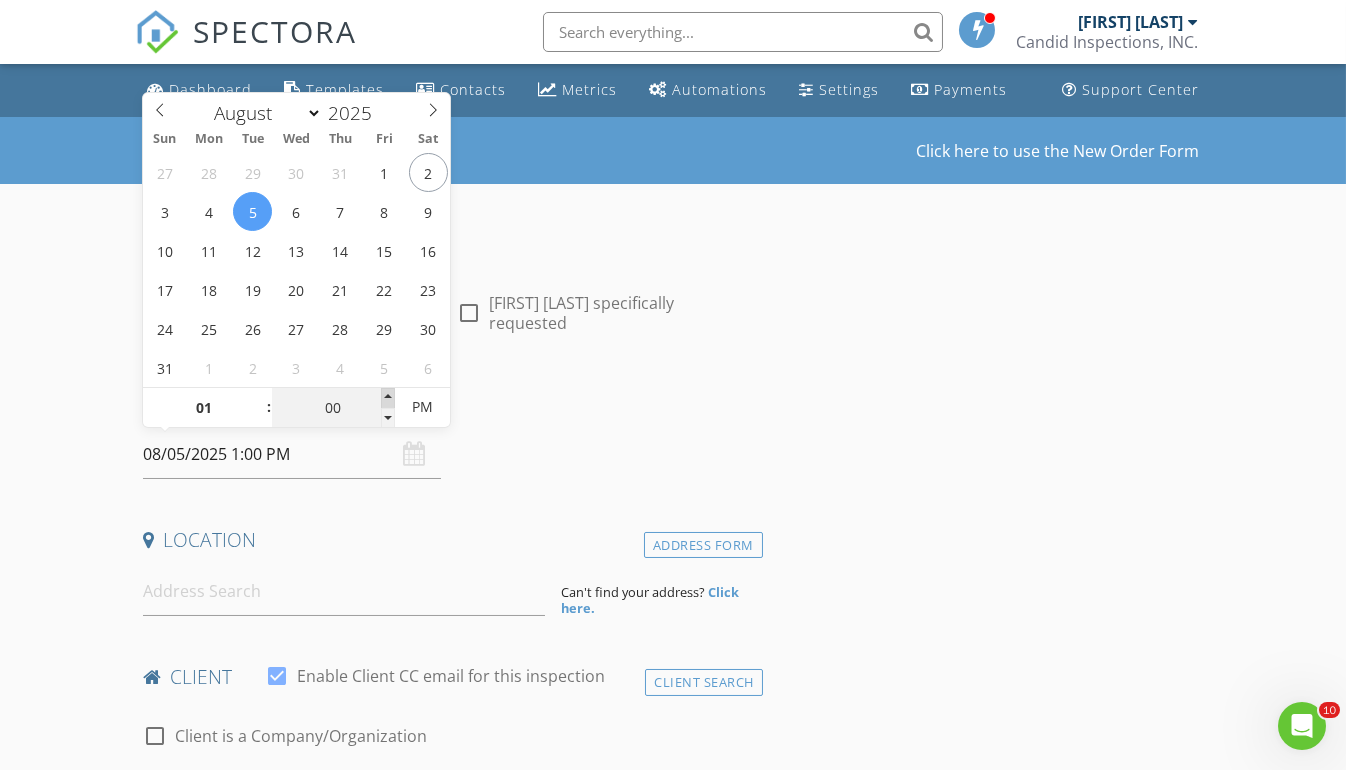 type on "05" 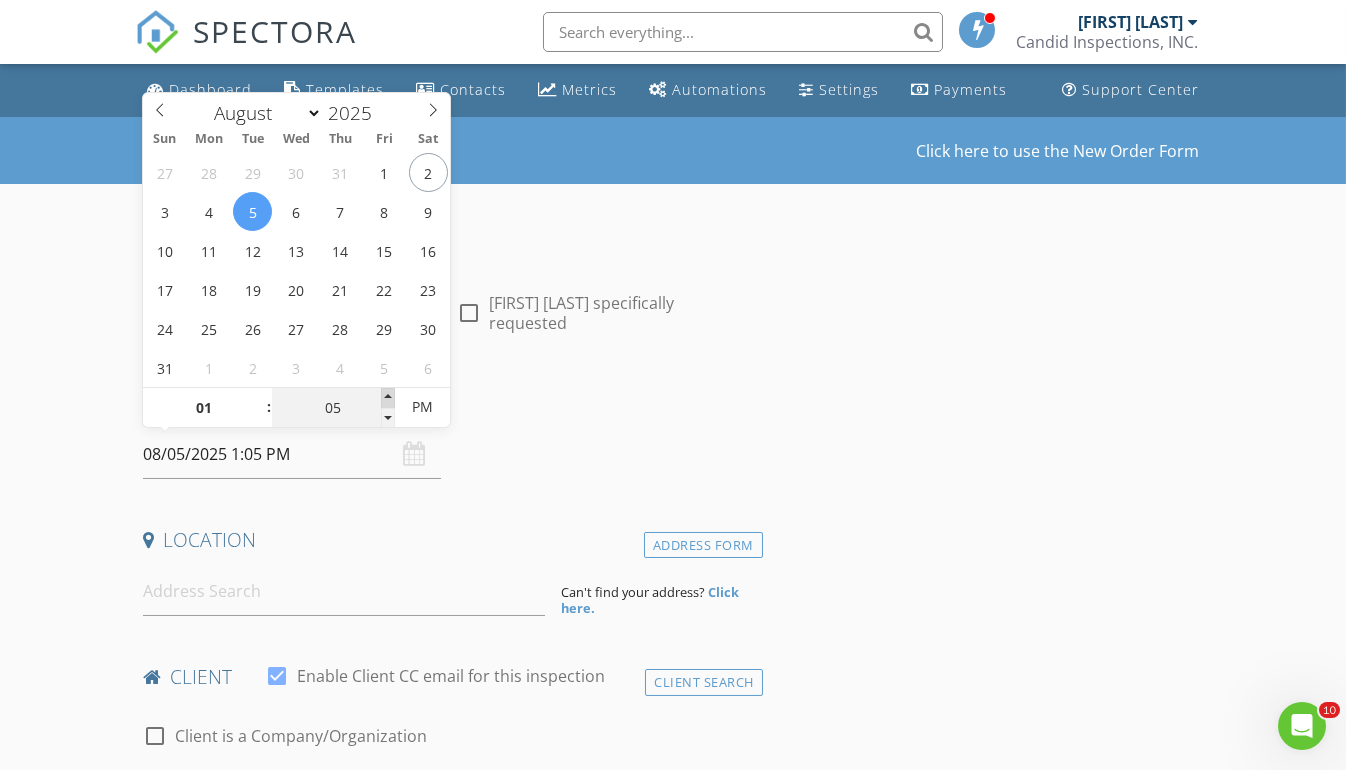 click at bounding box center (388, 398) 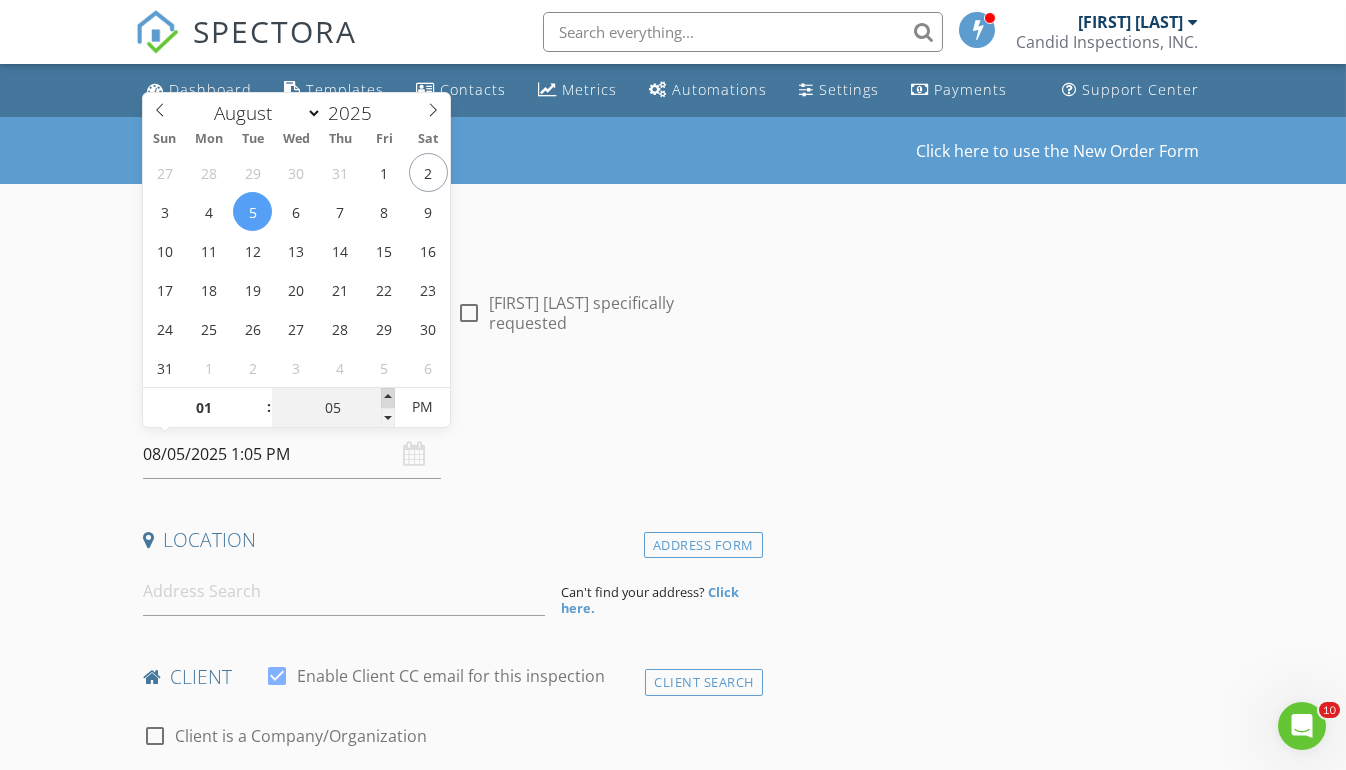 type on "10" 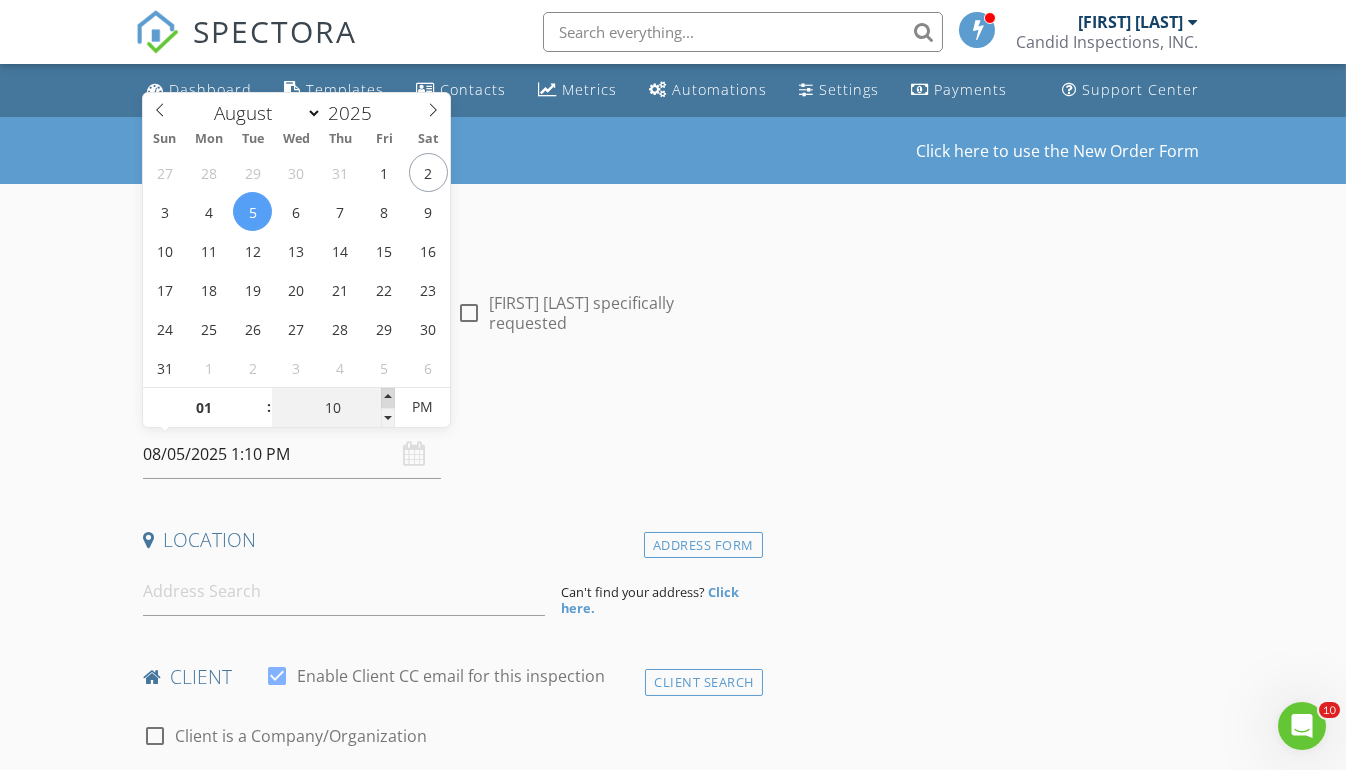click at bounding box center (388, 398) 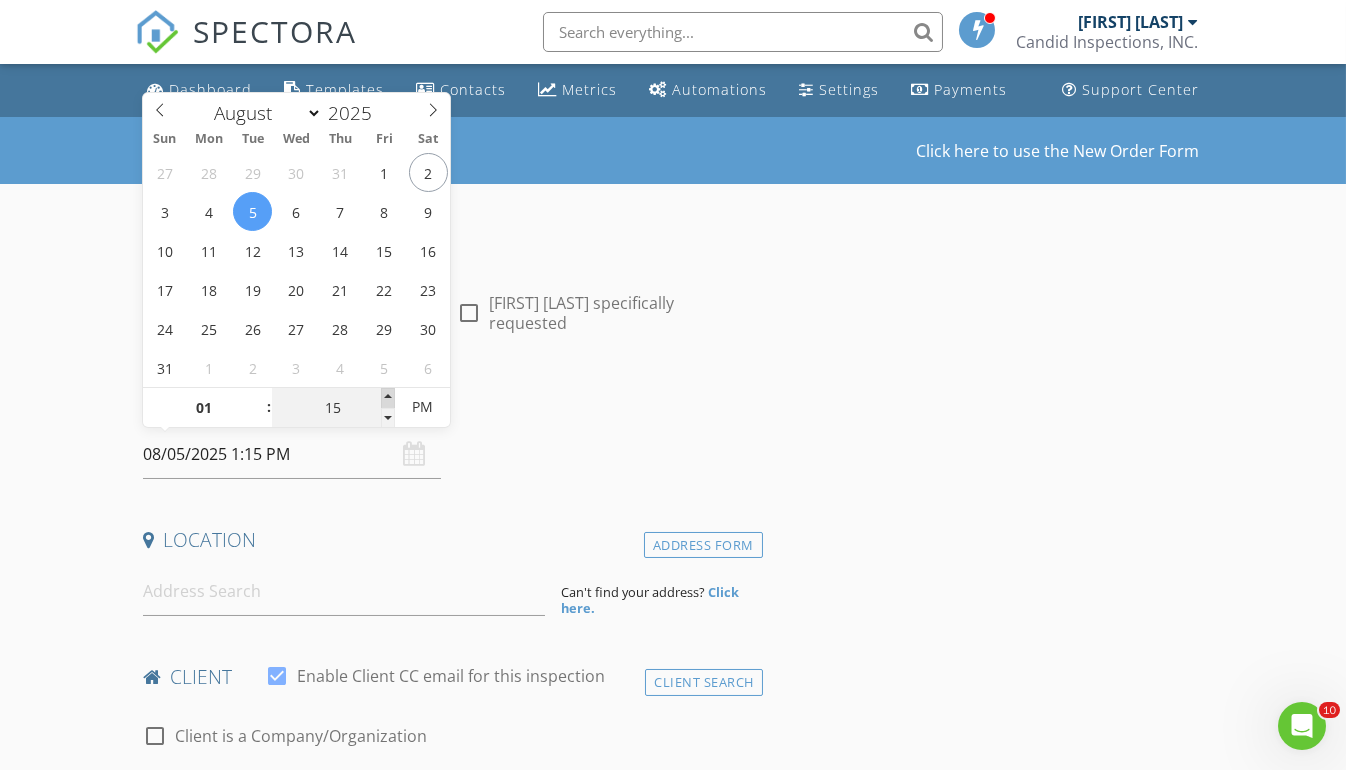 click at bounding box center (388, 398) 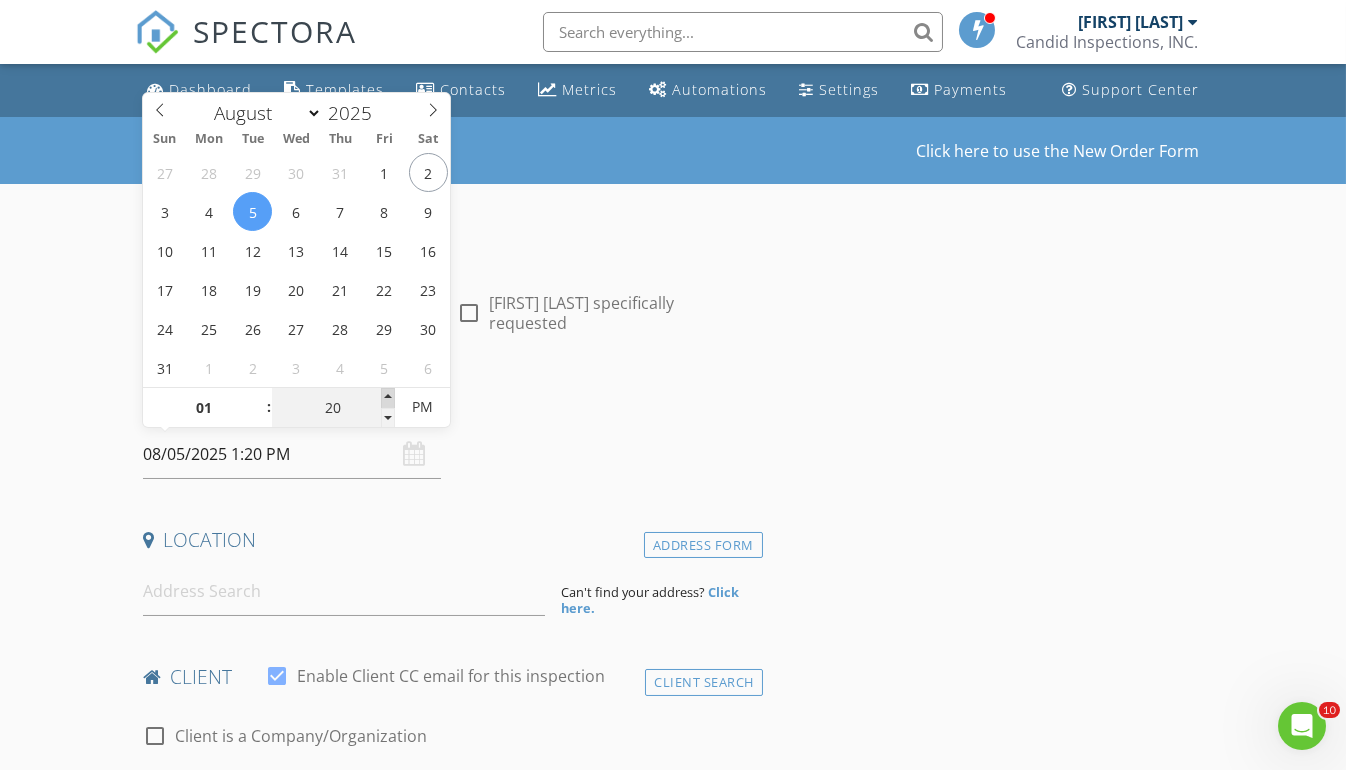 click at bounding box center [388, 398] 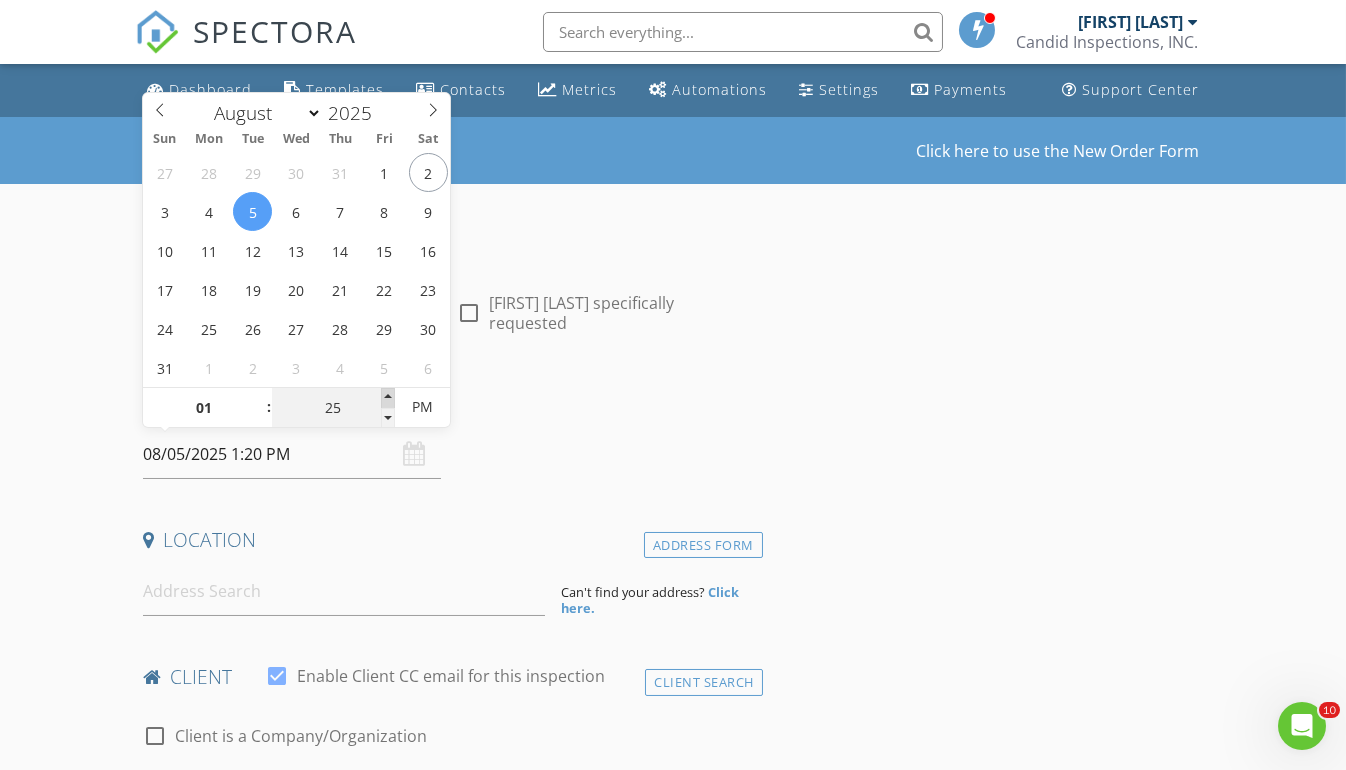 type on "08/05/2025 1:25 PM" 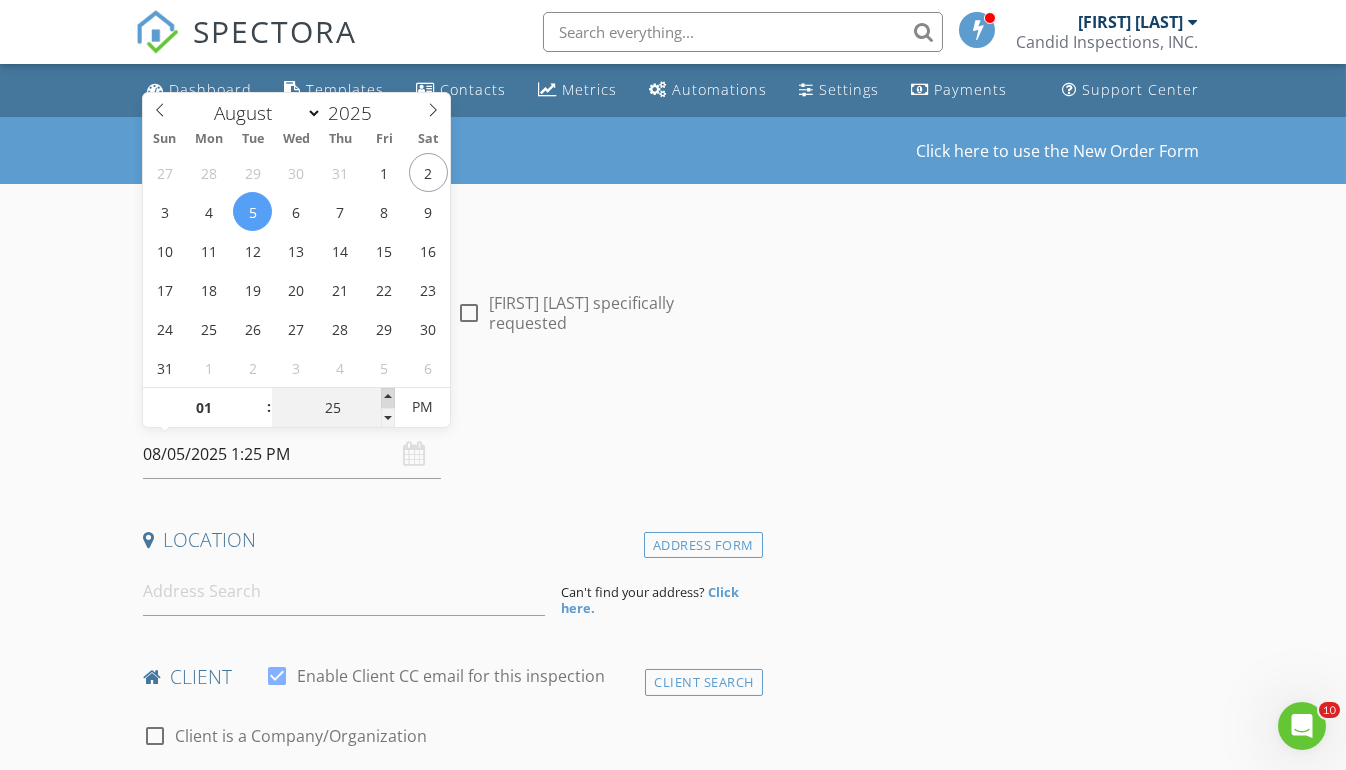 click at bounding box center (388, 398) 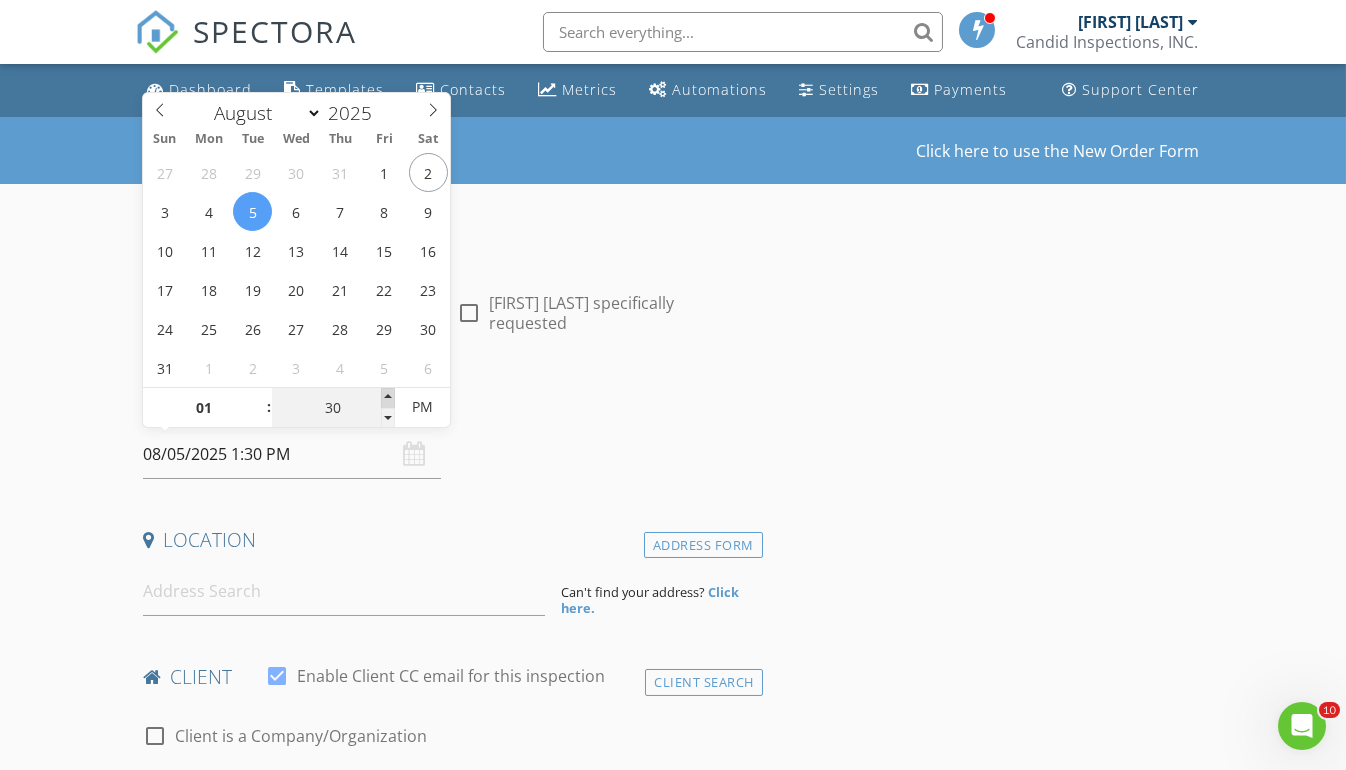 click at bounding box center (388, 398) 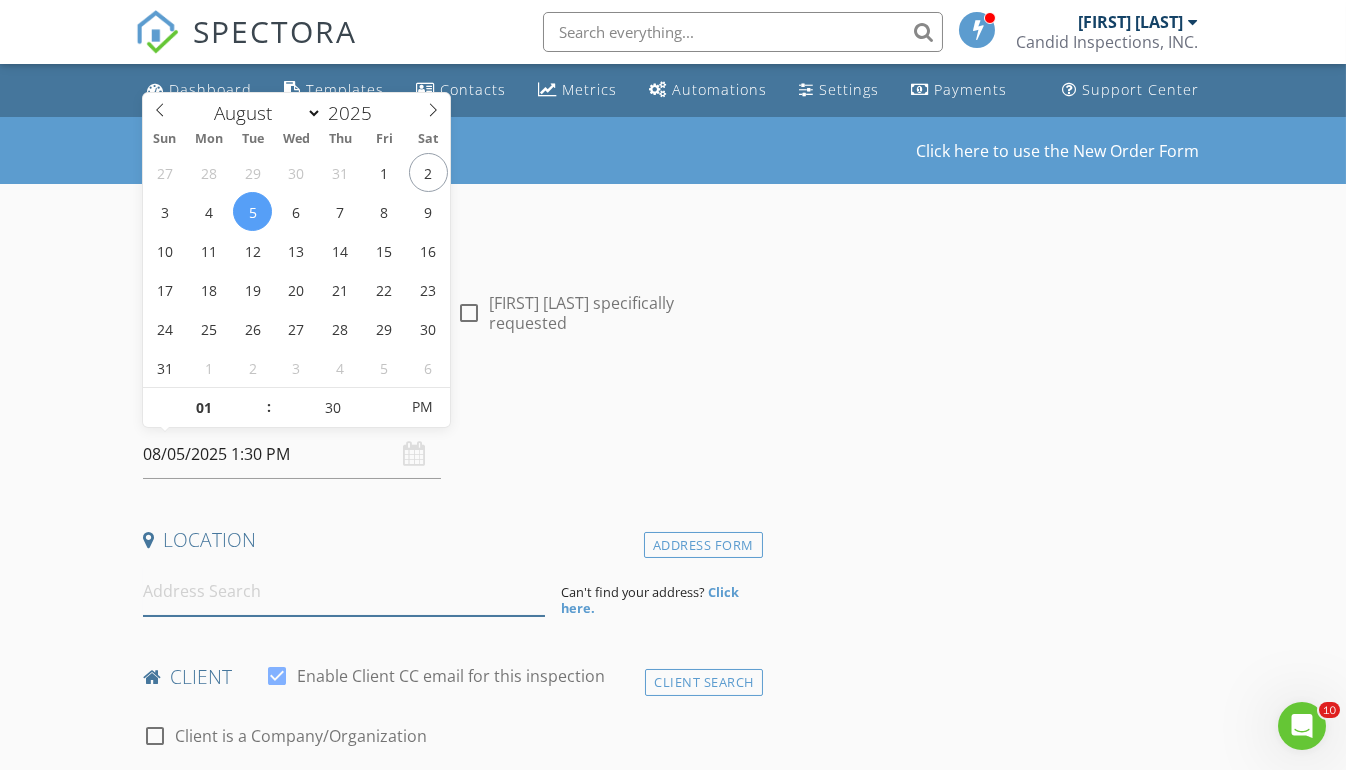 click at bounding box center (344, 591) 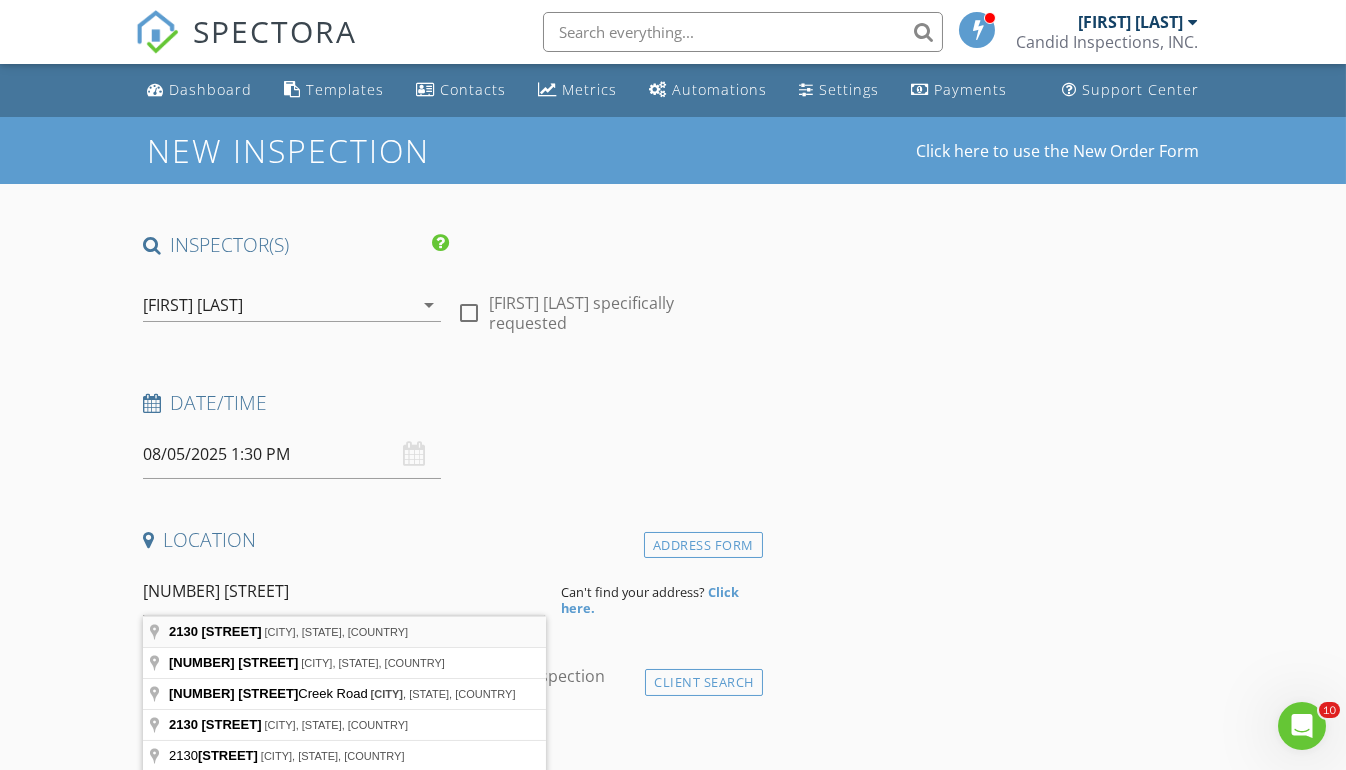 type on "2130 Tule Way, Crandall, TX, USA" 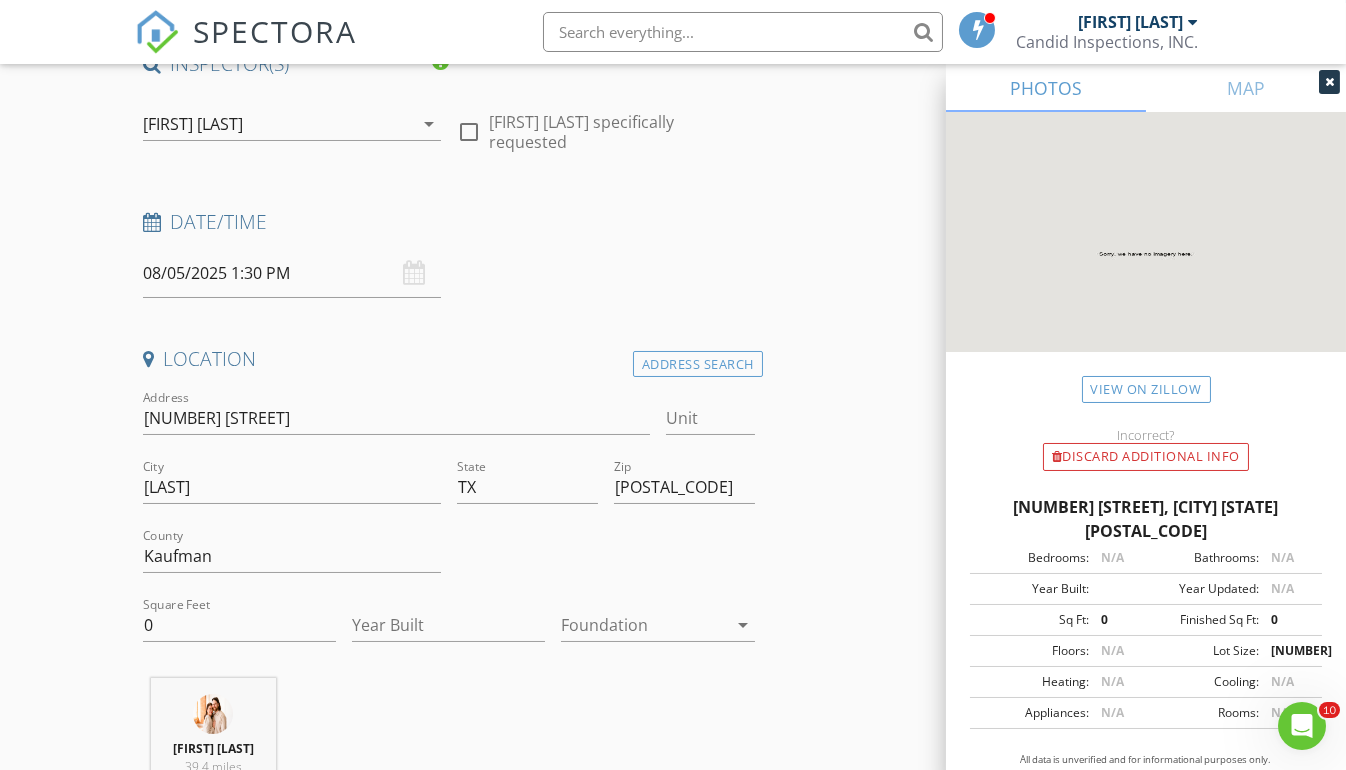 scroll, scrollTop: 272, scrollLeft: 0, axis: vertical 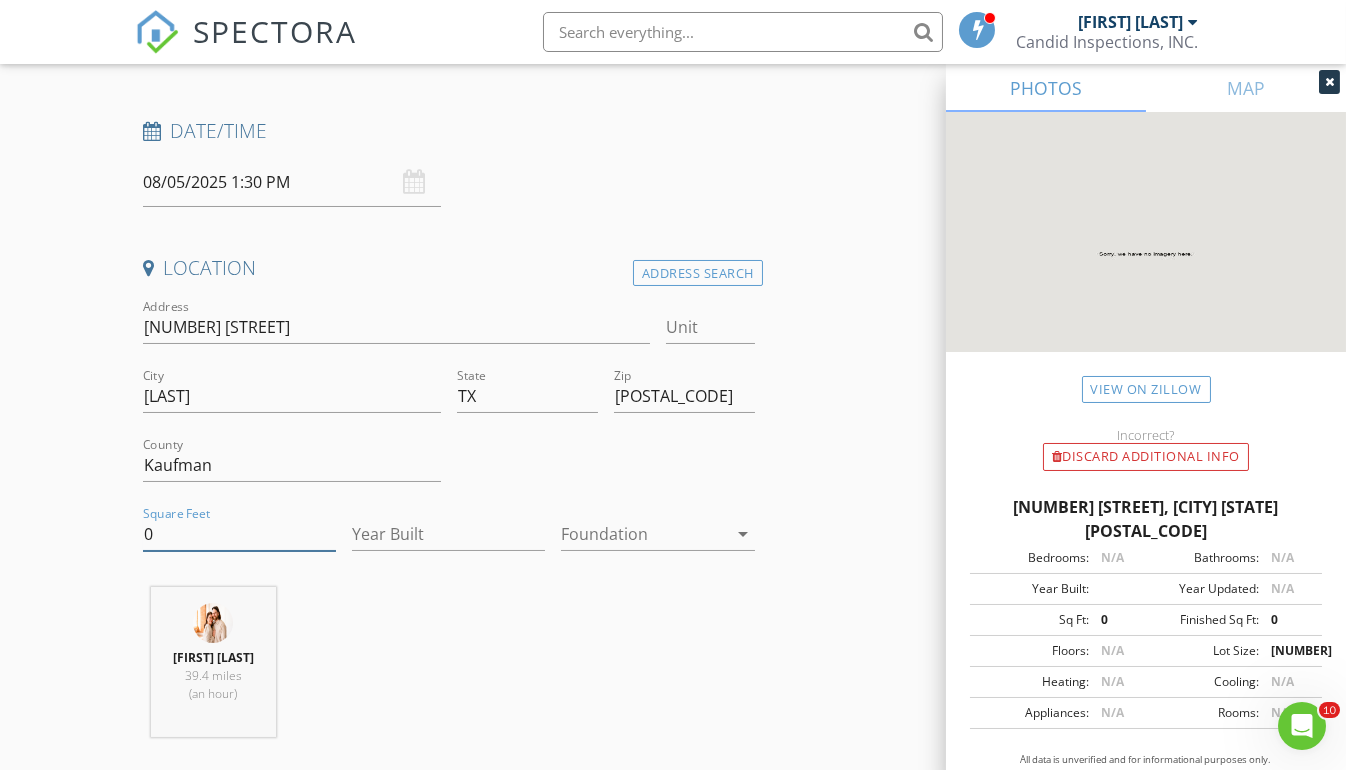 click on "0" at bounding box center [239, 534] 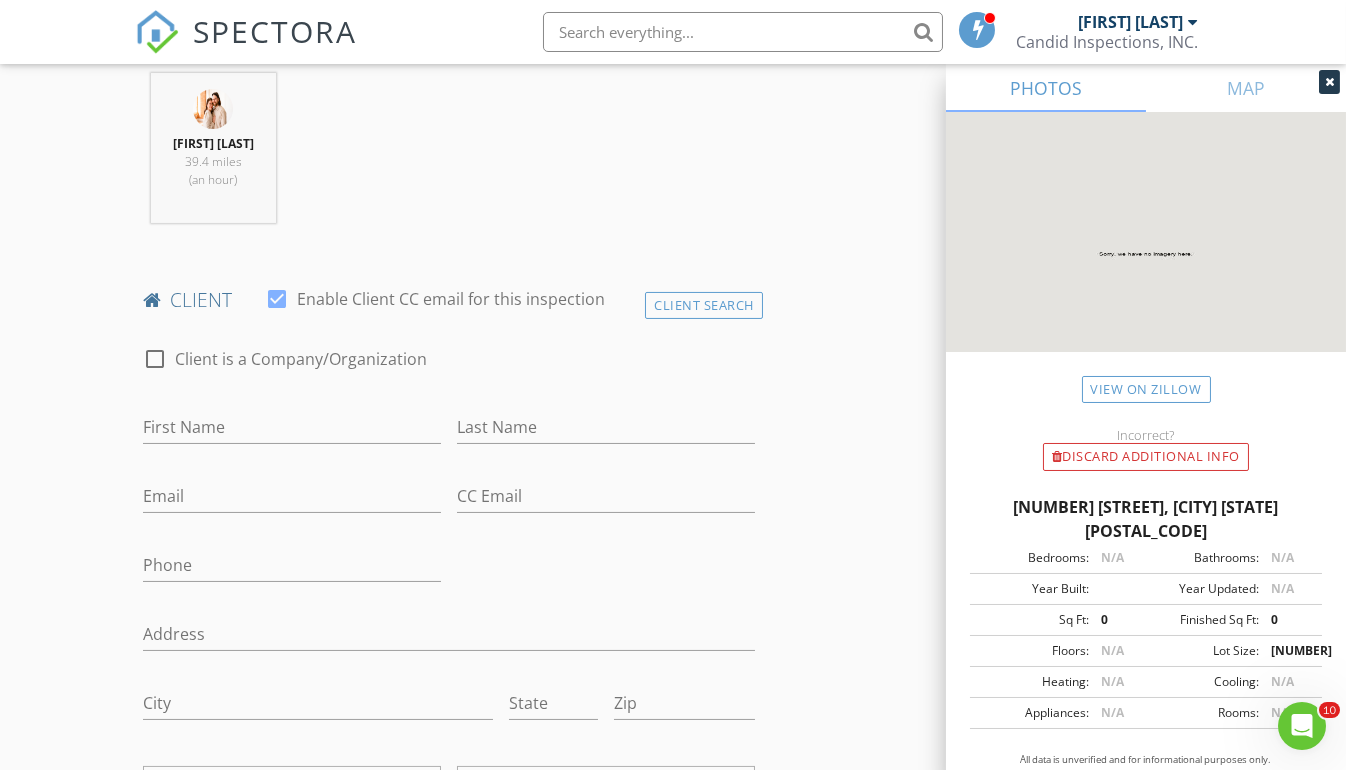 scroll, scrollTop: 818, scrollLeft: 0, axis: vertical 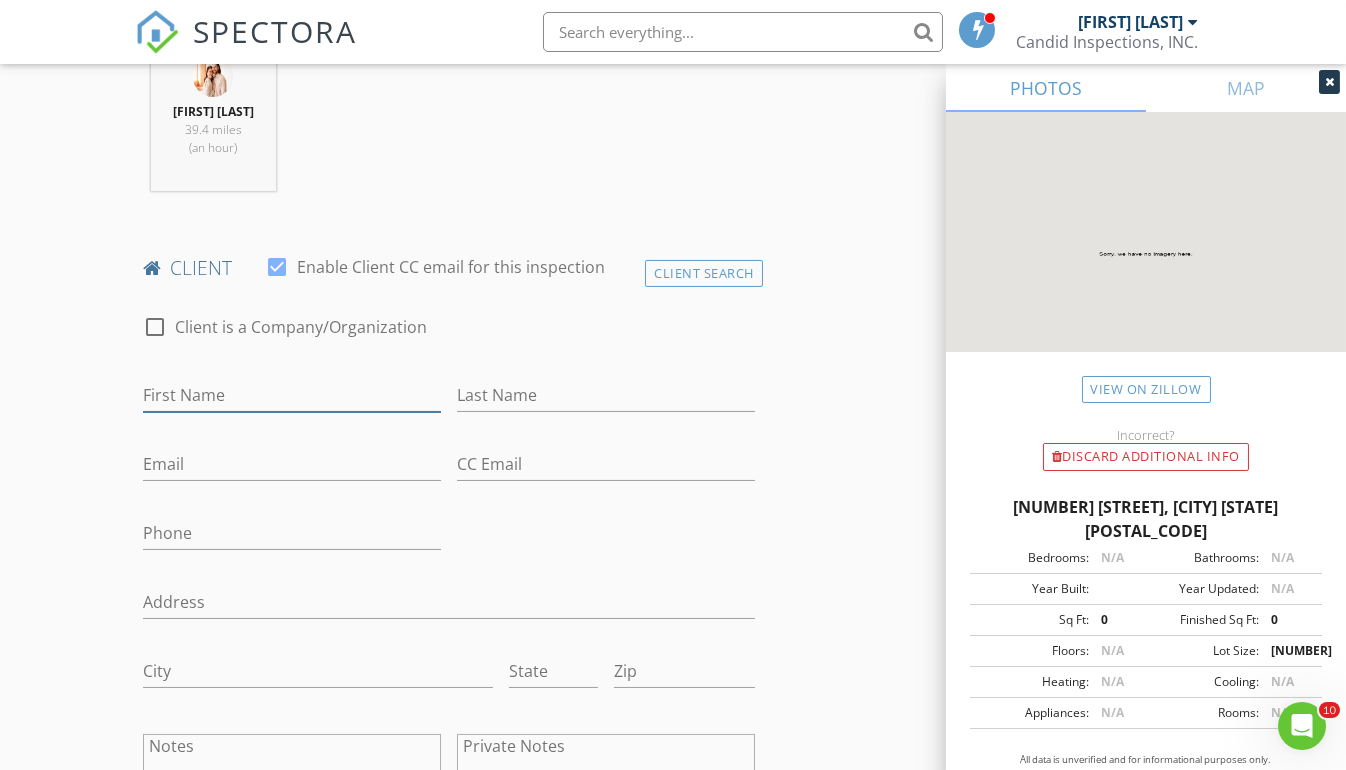 click on "First Name" at bounding box center (292, 395) 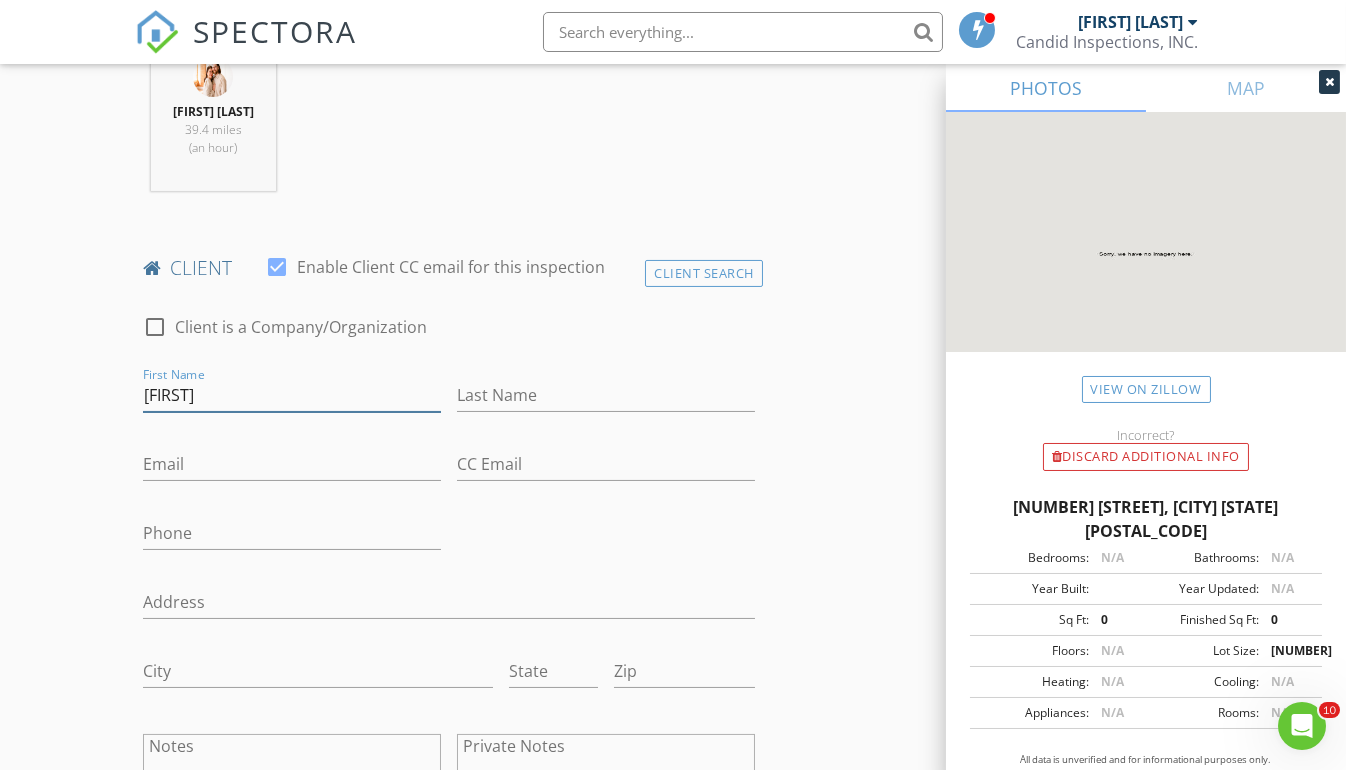type on "Fabian" 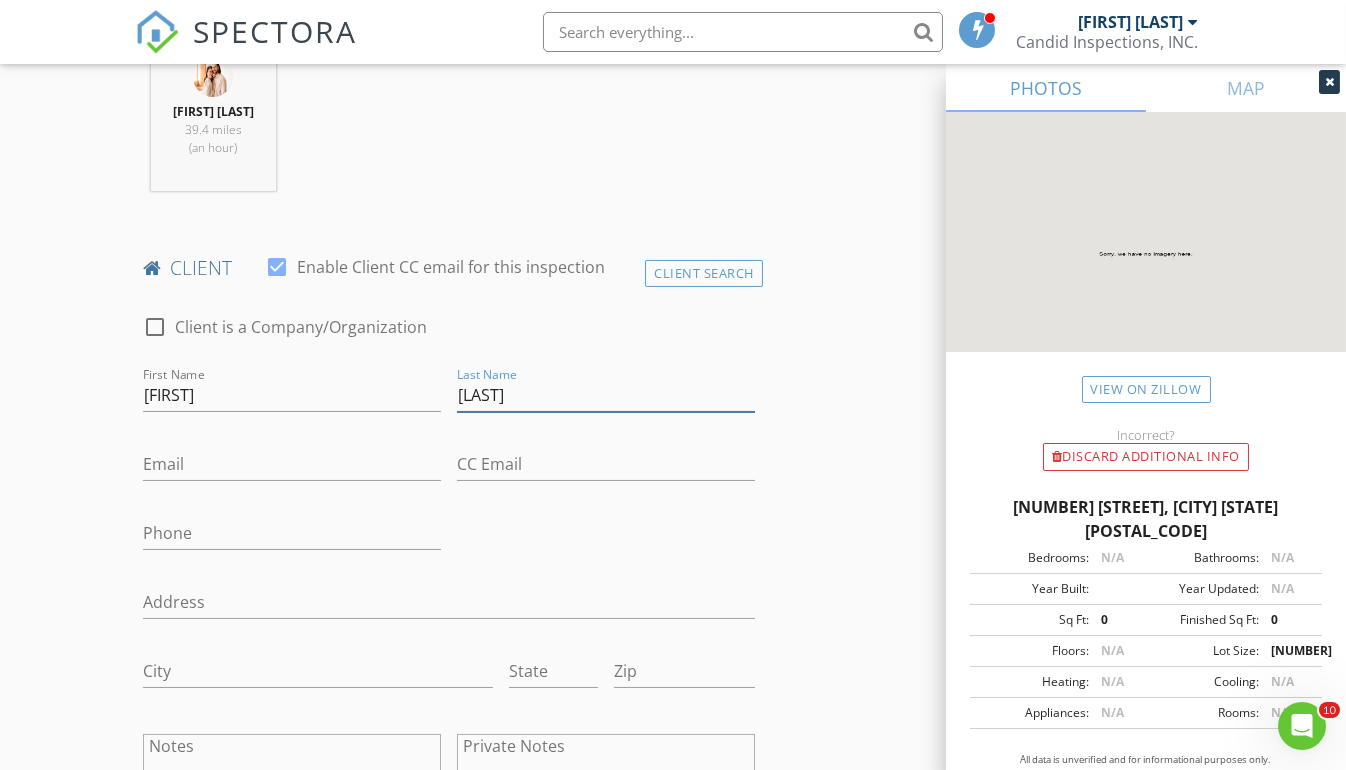 type on "Alvarez" 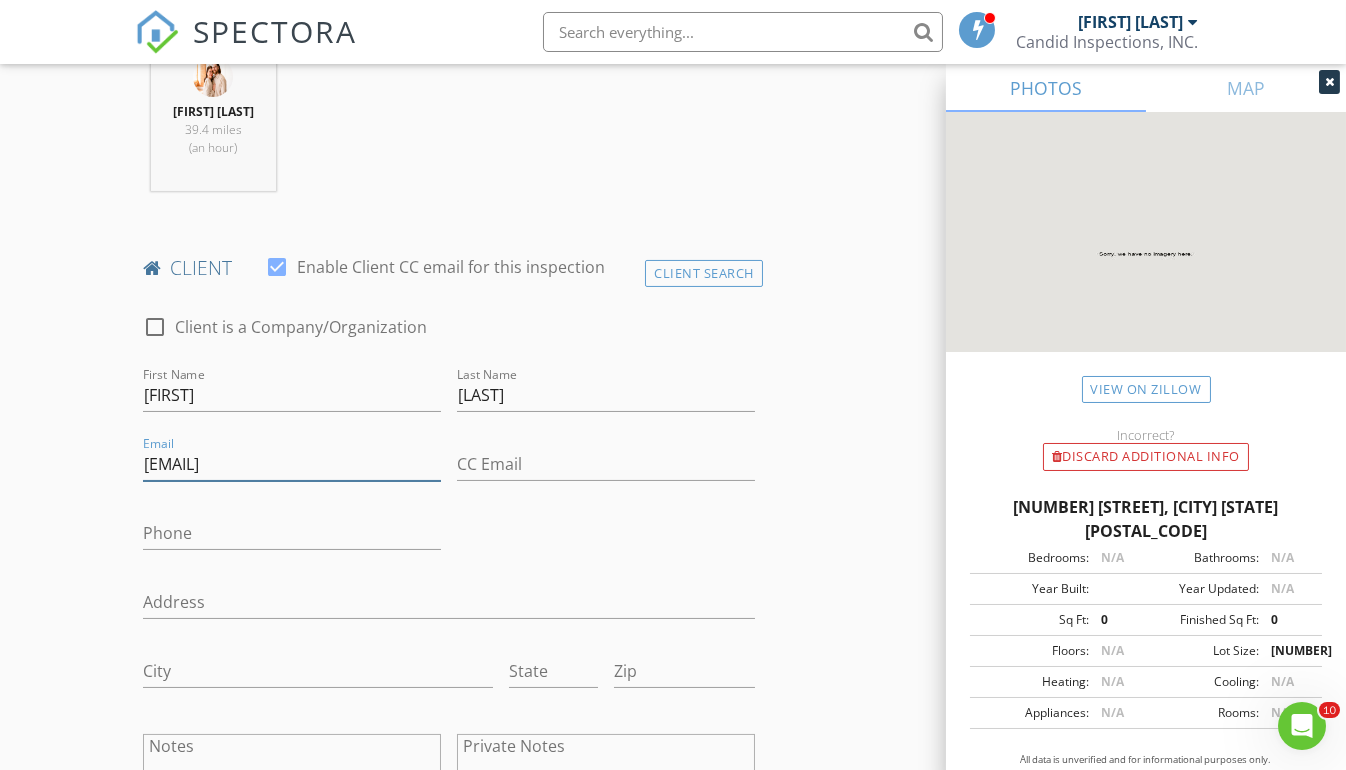 type on "Caleb022702@gmail.com" 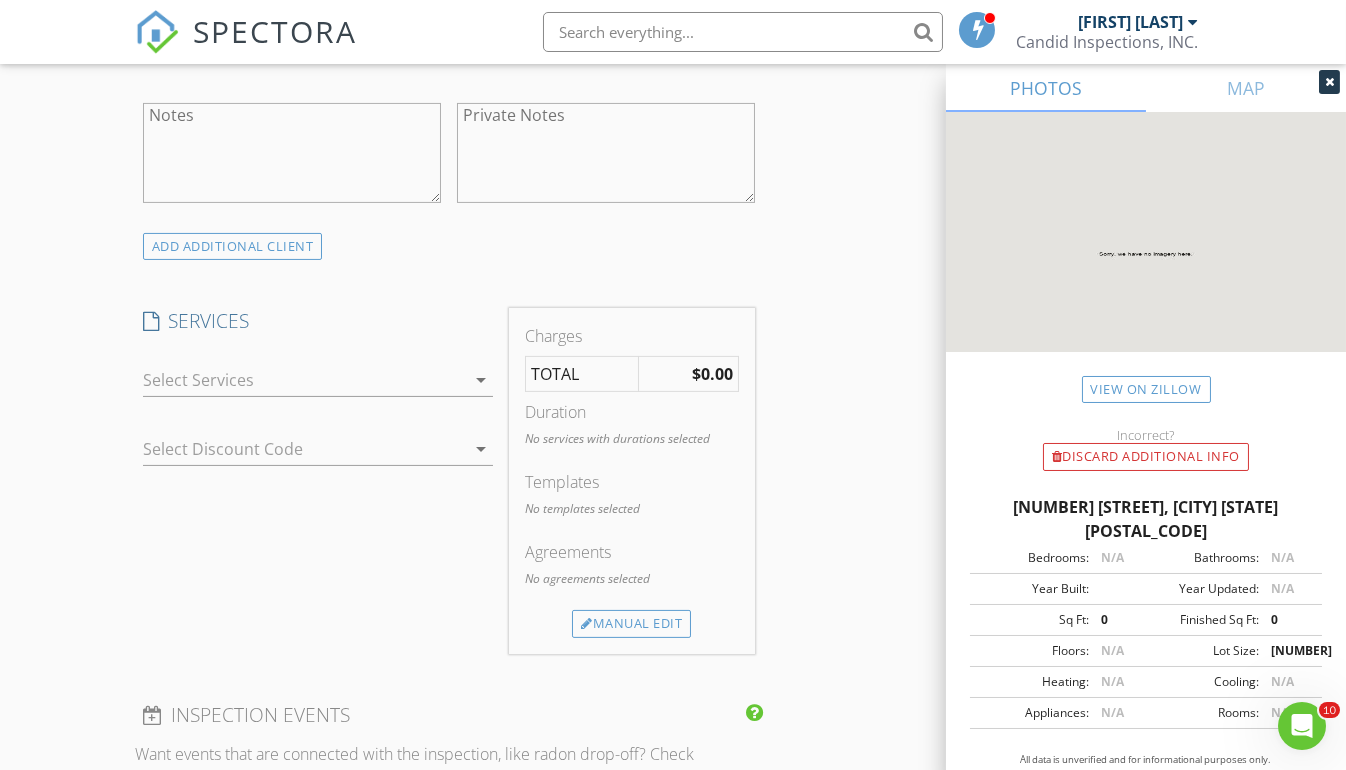scroll, scrollTop: 1477, scrollLeft: 0, axis: vertical 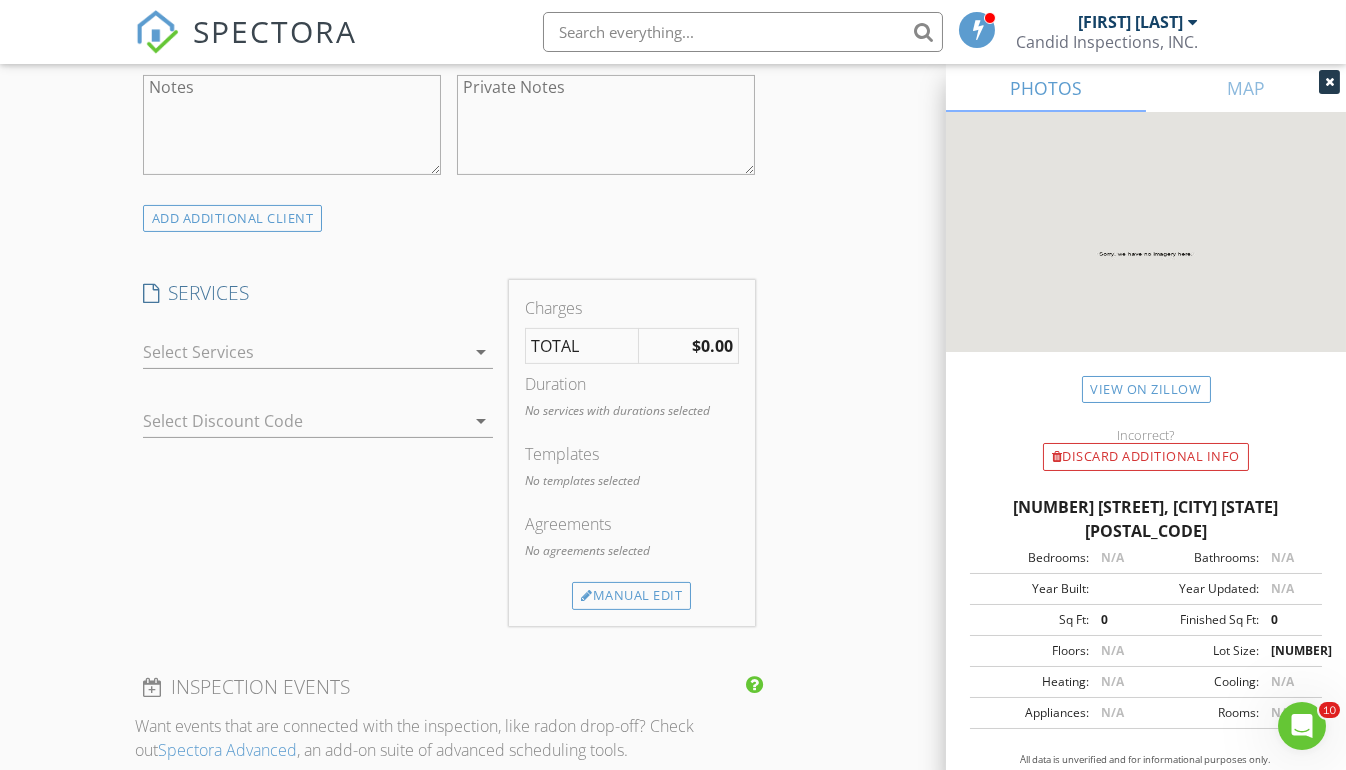 type on "469-321-1540" 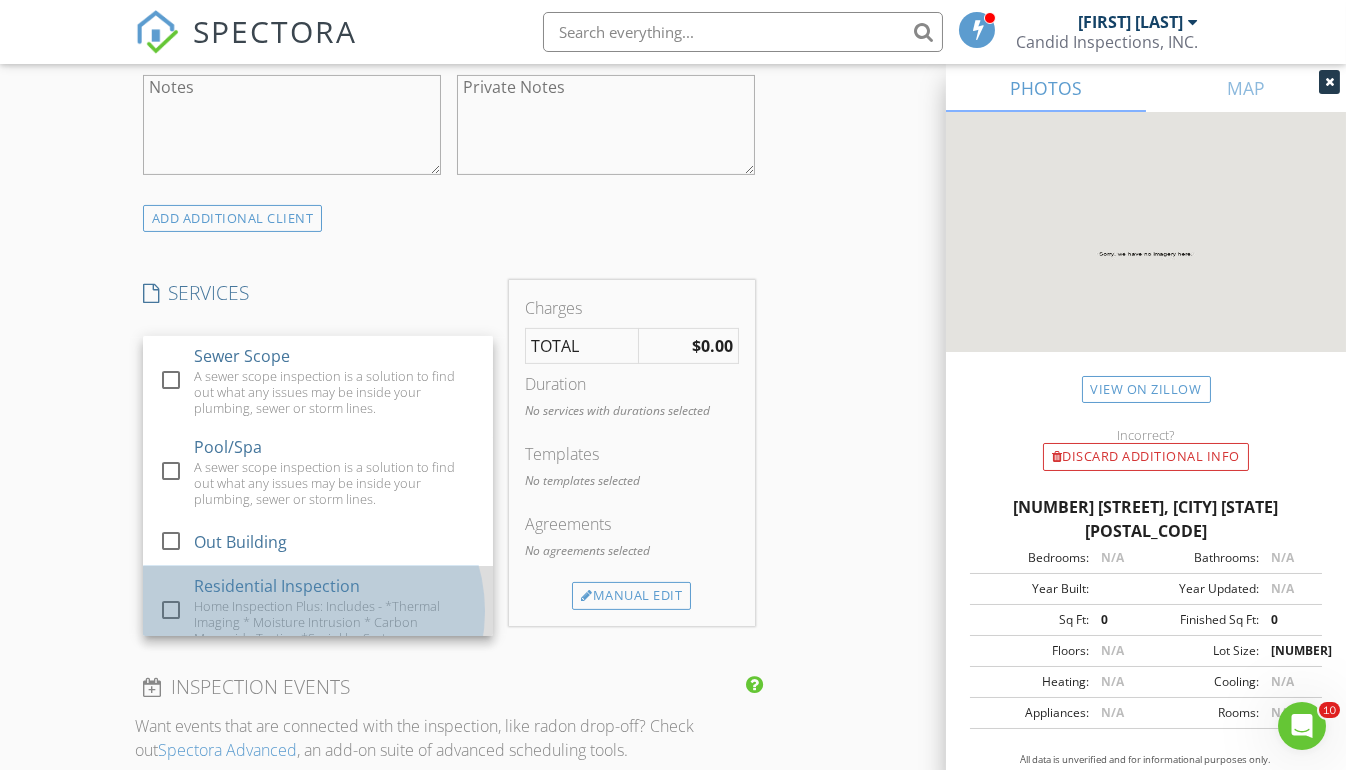 click on "Home Inspection Plus: Includes - *Thermal Imaging * Moisture Intrusion * Carbon Monoxide Testing *Sprinkler System" at bounding box center (335, 622) 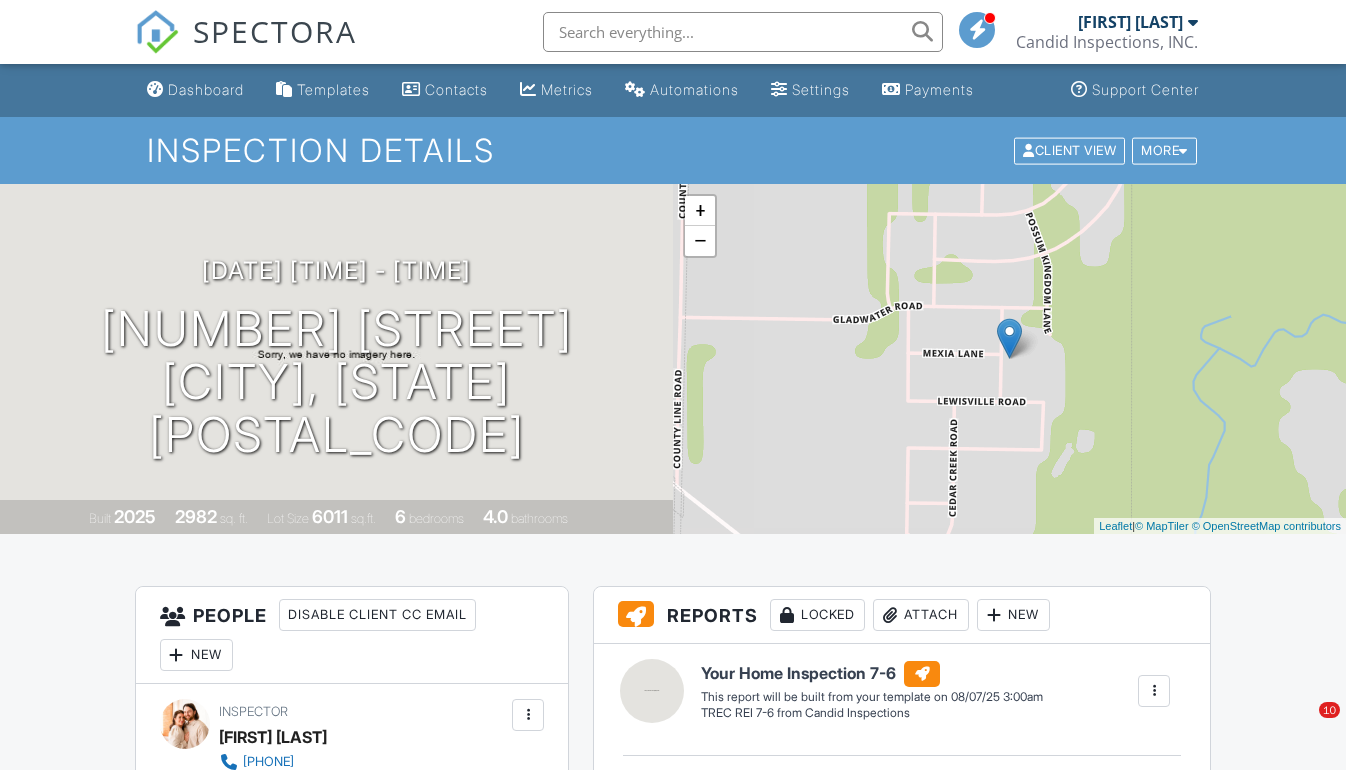 scroll, scrollTop: 0, scrollLeft: 0, axis: both 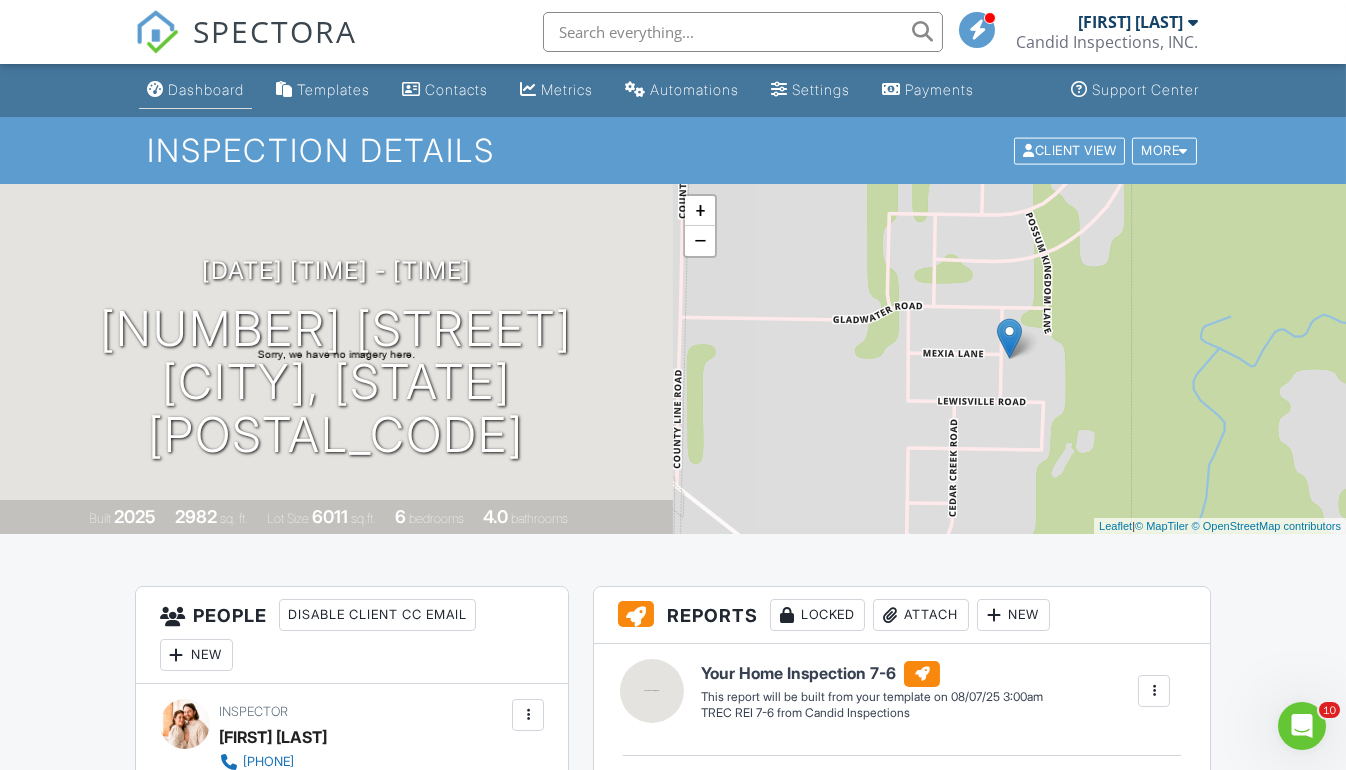 click on "Dashboard" at bounding box center (206, 89) 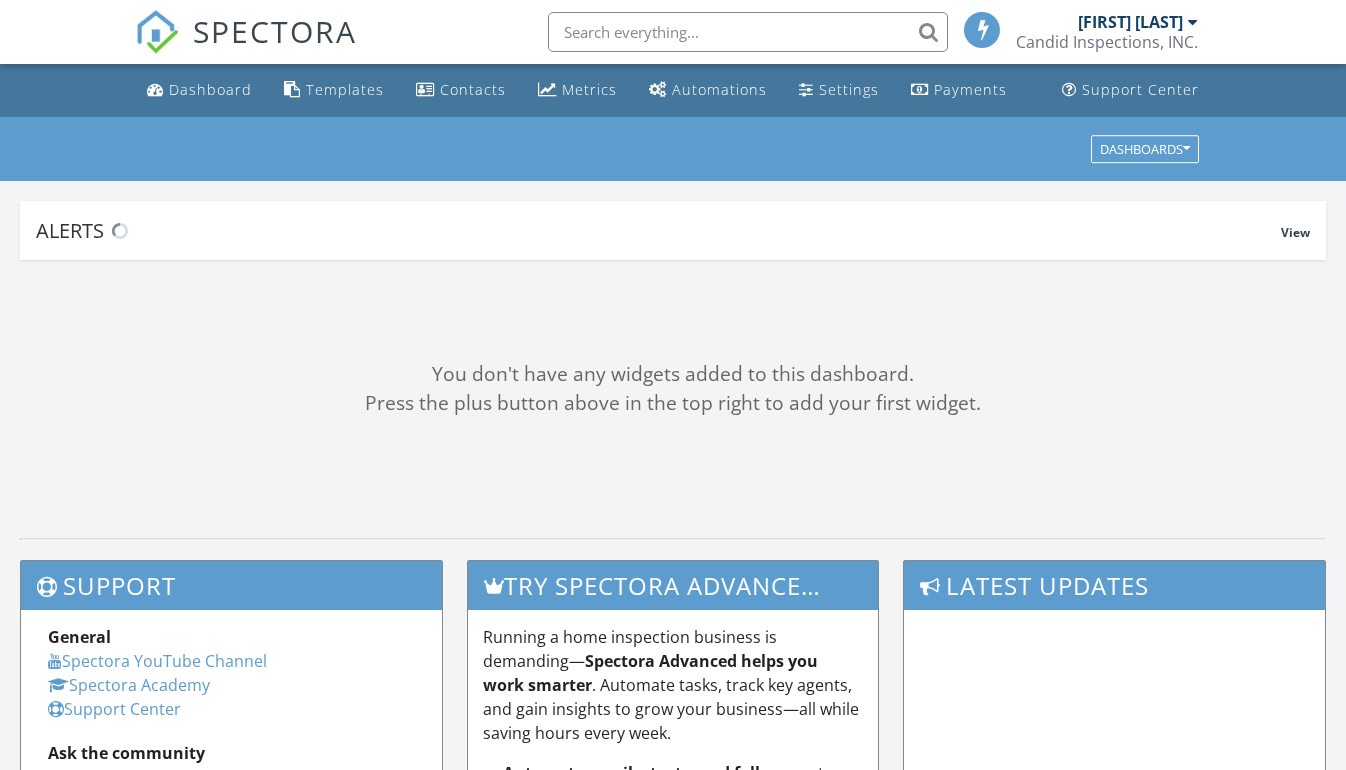 scroll, scrollTop: 0, scrollLeft: 0, axis: both 